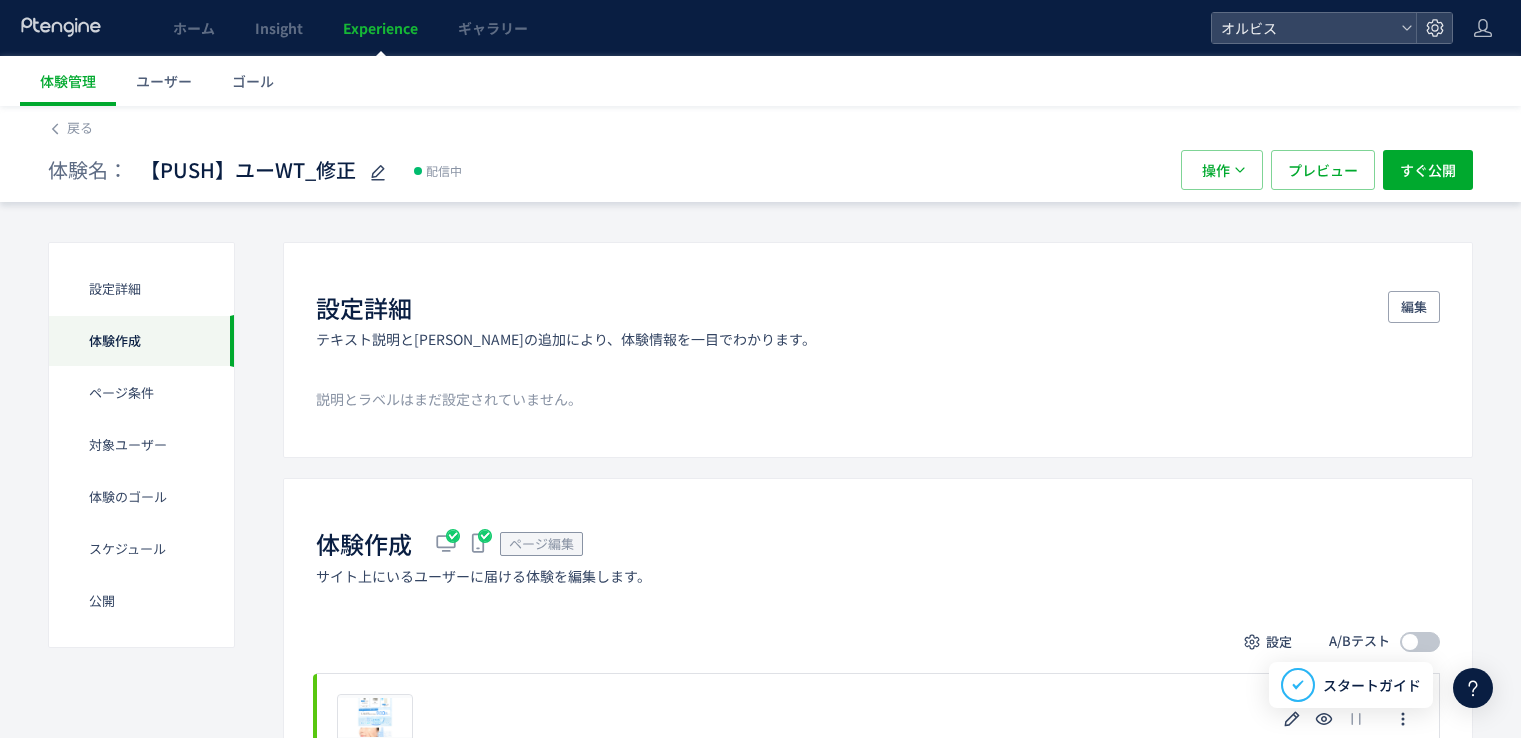 scroll, scrollTop: 356, scrollLeft: 0, axis: vertical 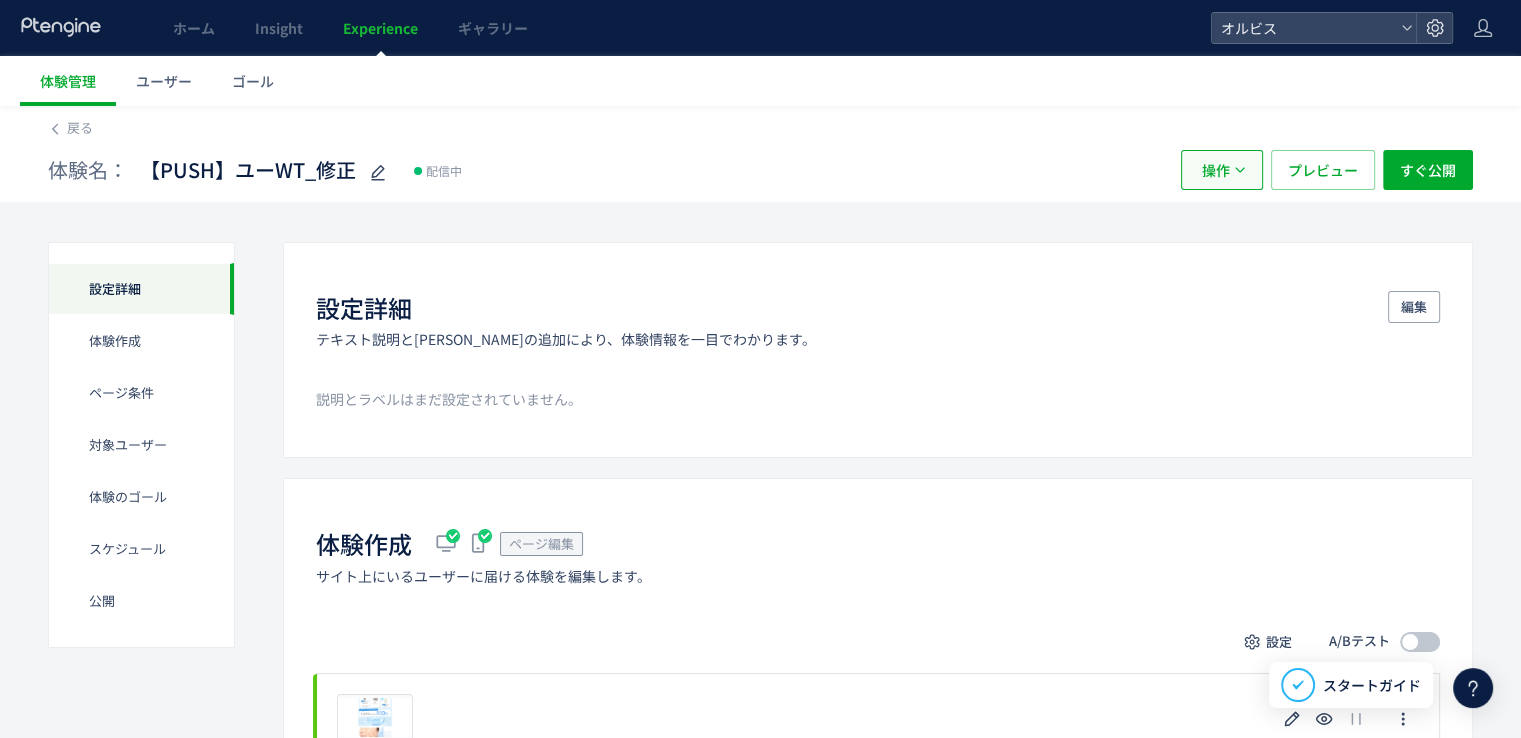 click on "操作" at bounding box center (1216, 170) 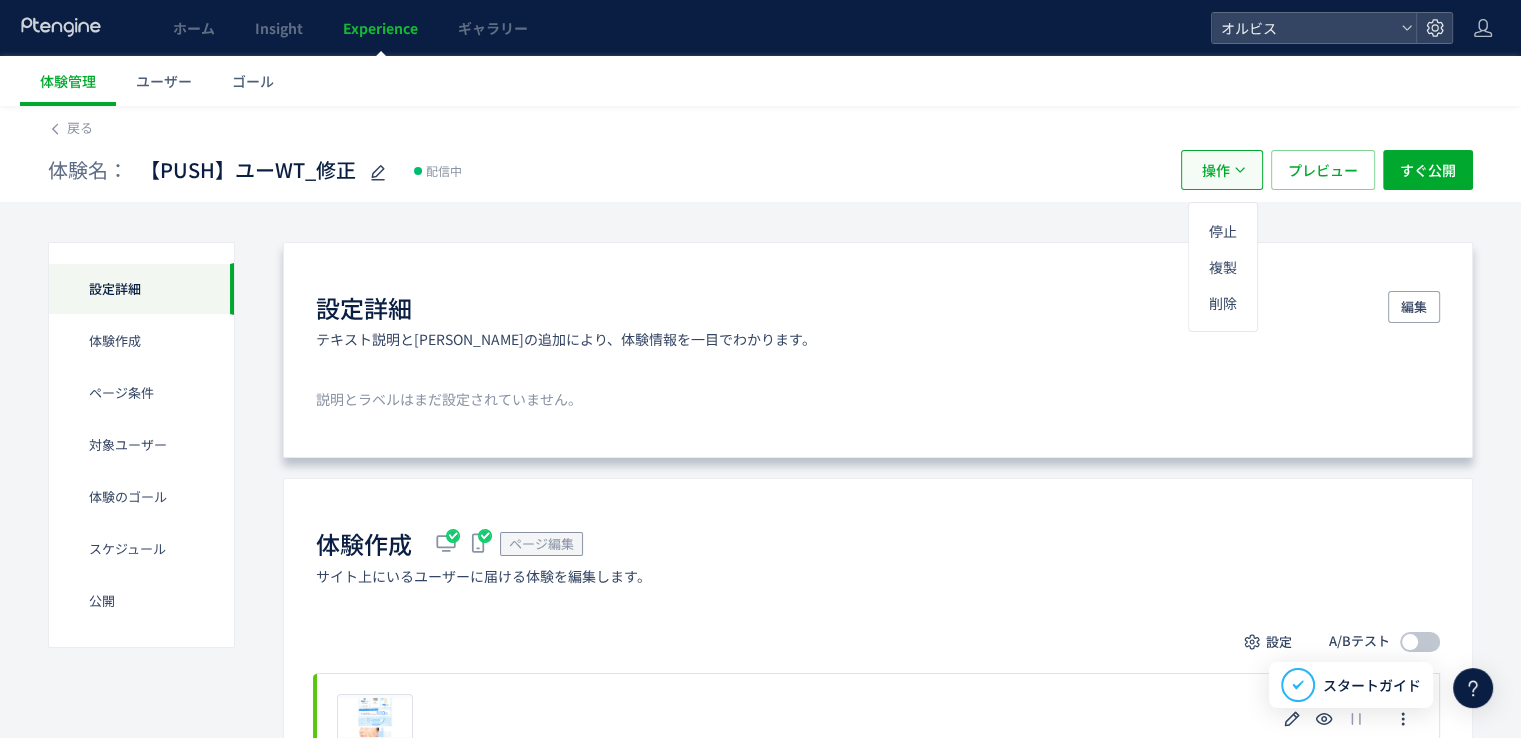 scroll, scrollTop: 8, scrollLeft: 0, axis: vertical 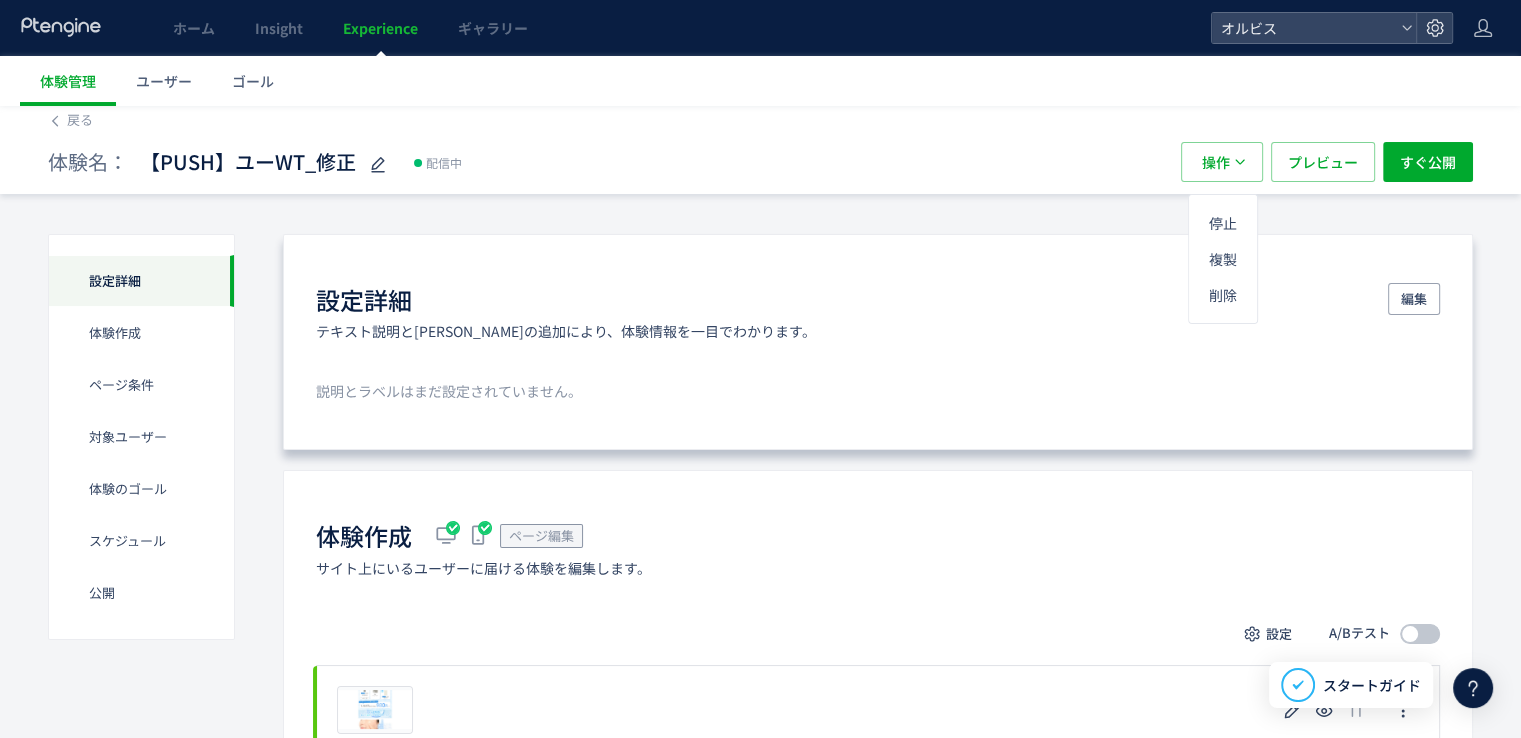 click on "説明とラベルはまだ設定されていません。" 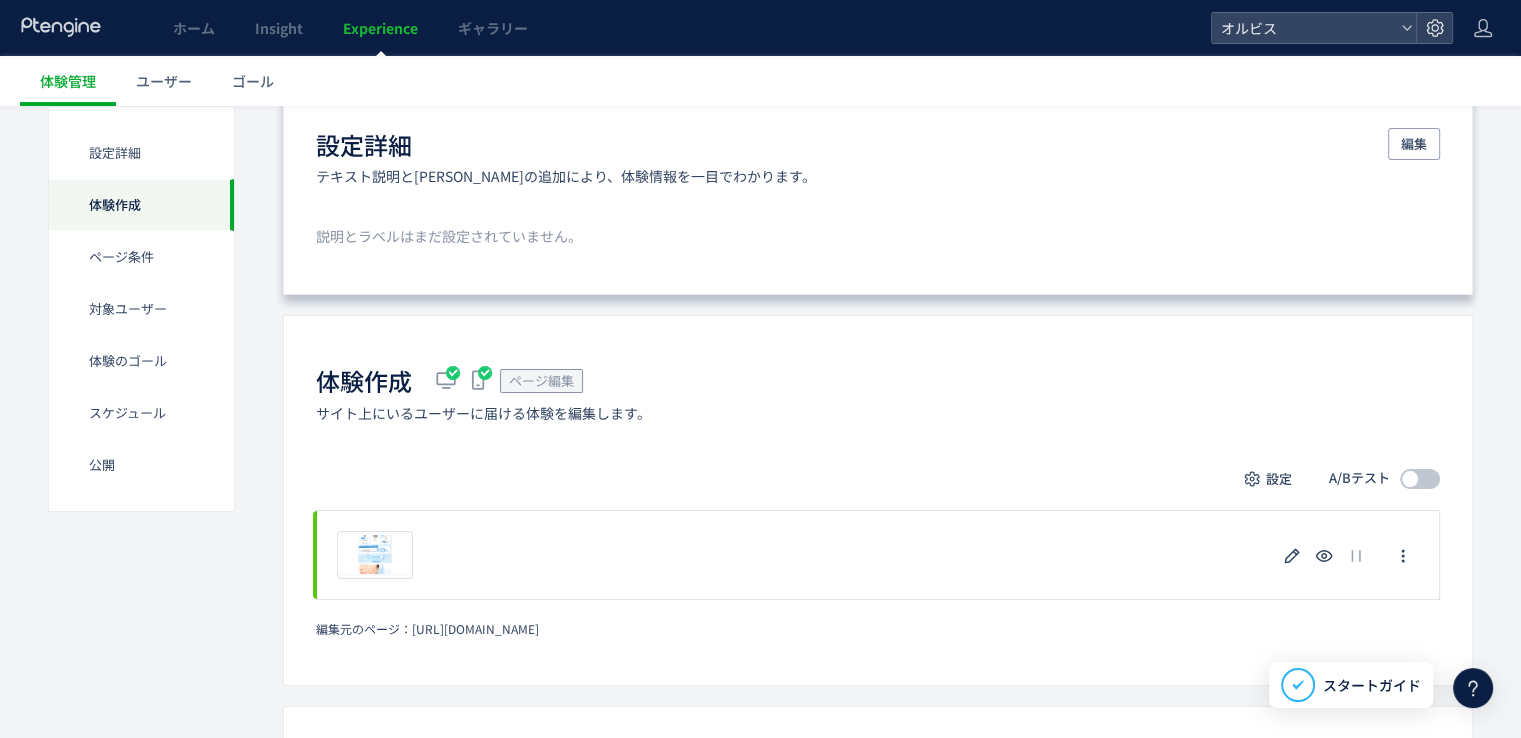 scroll, scrollTop: 166, scrollLeft: 0, axis: vertical 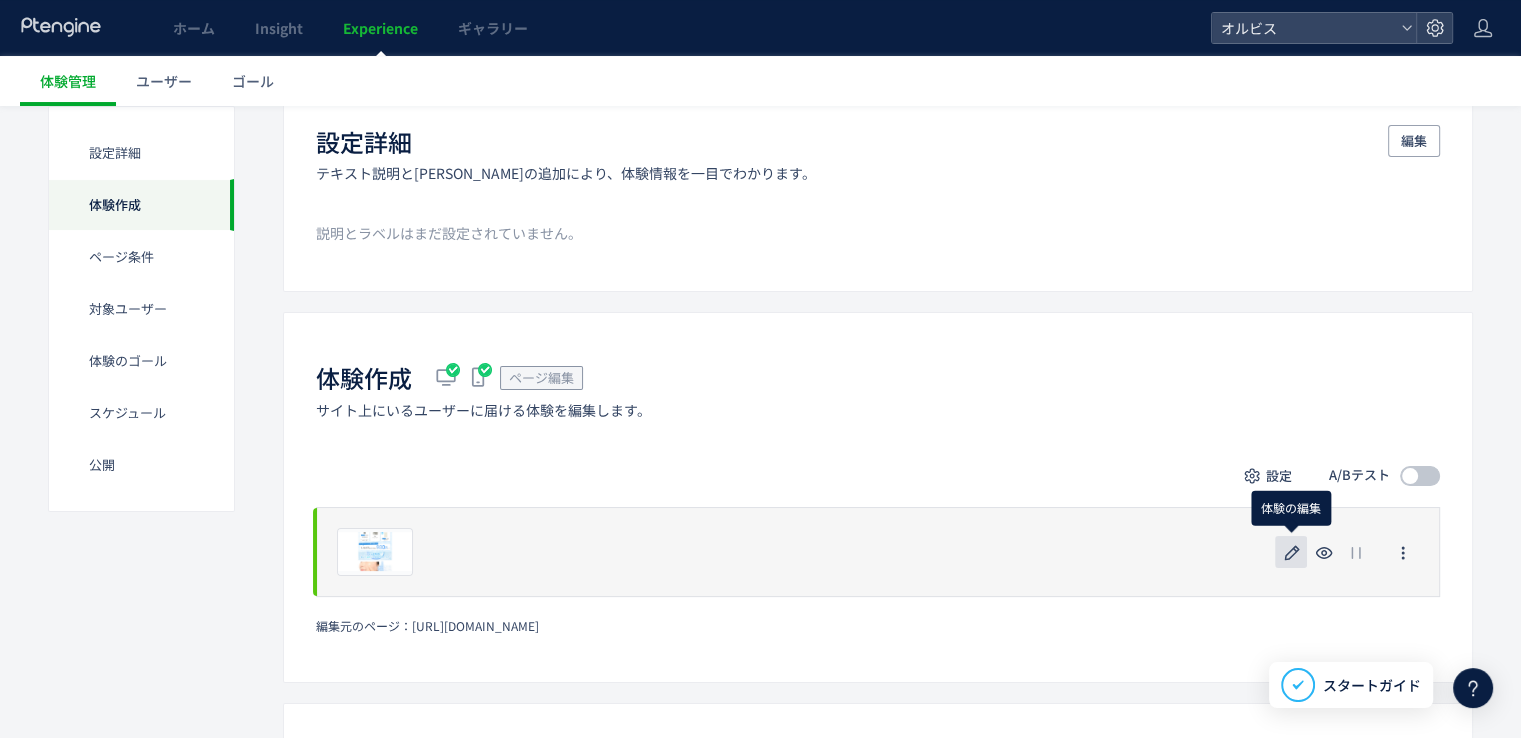 click 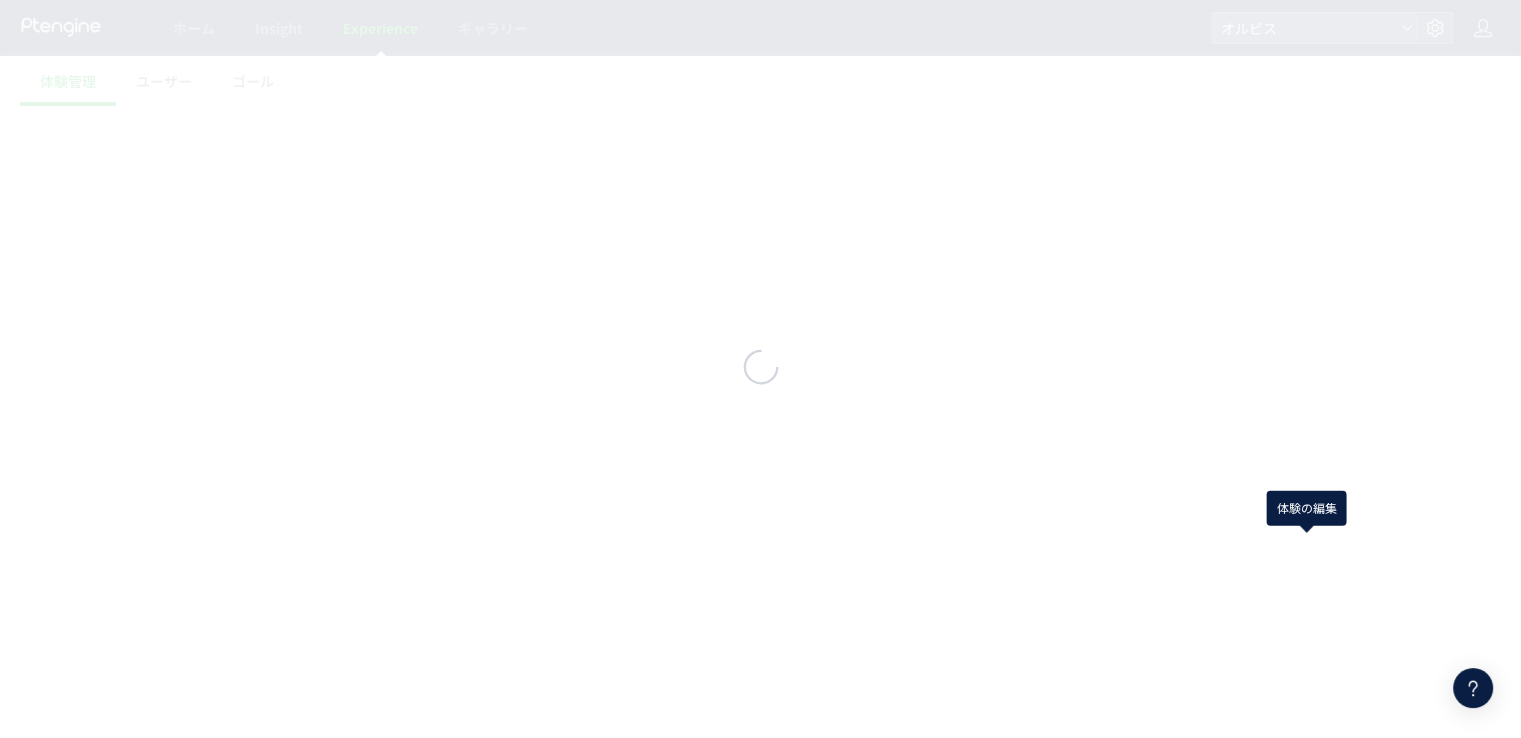 scroll, scrollTop: 0, scrollLeft: 0, axis: both 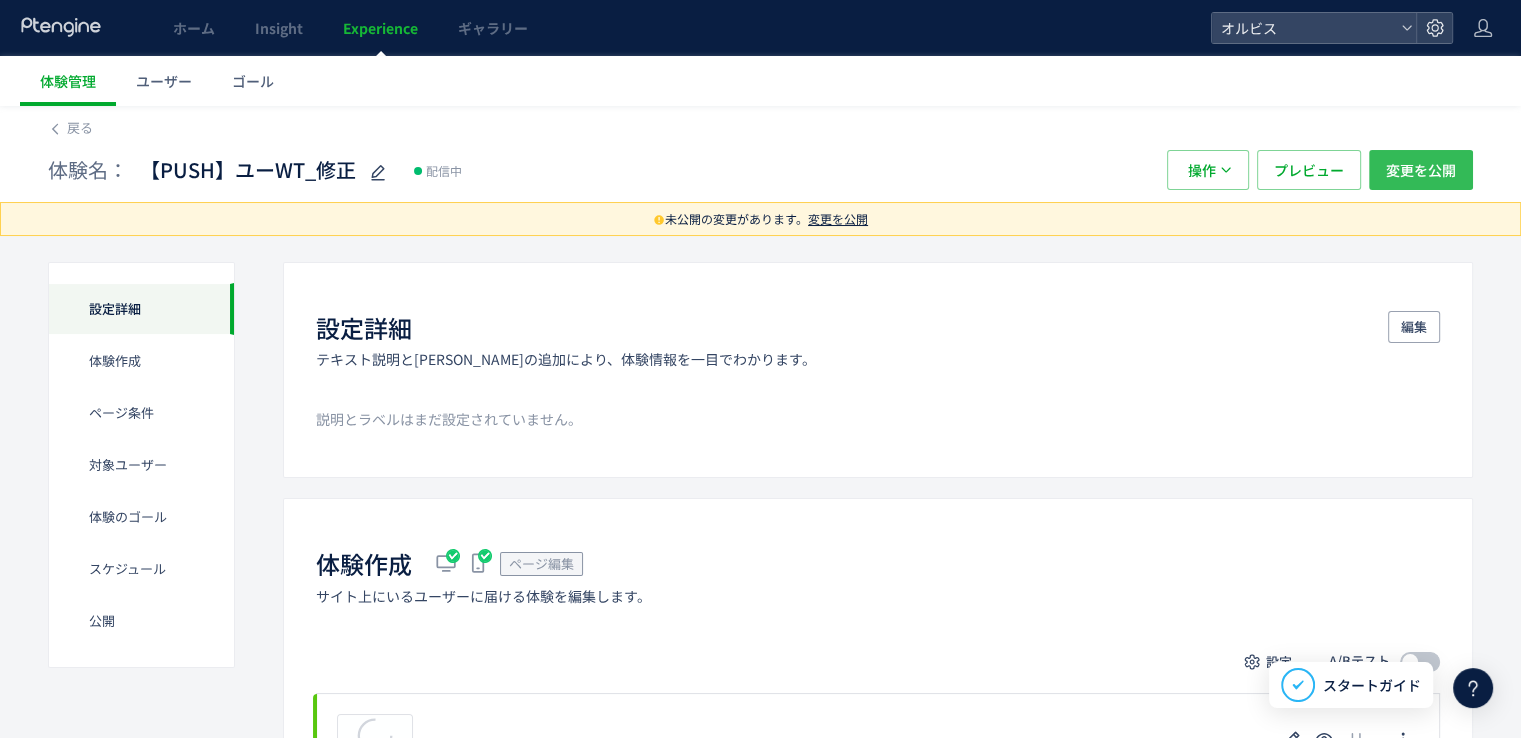 click on "変更を公開" at bounding box center [1421, 170] 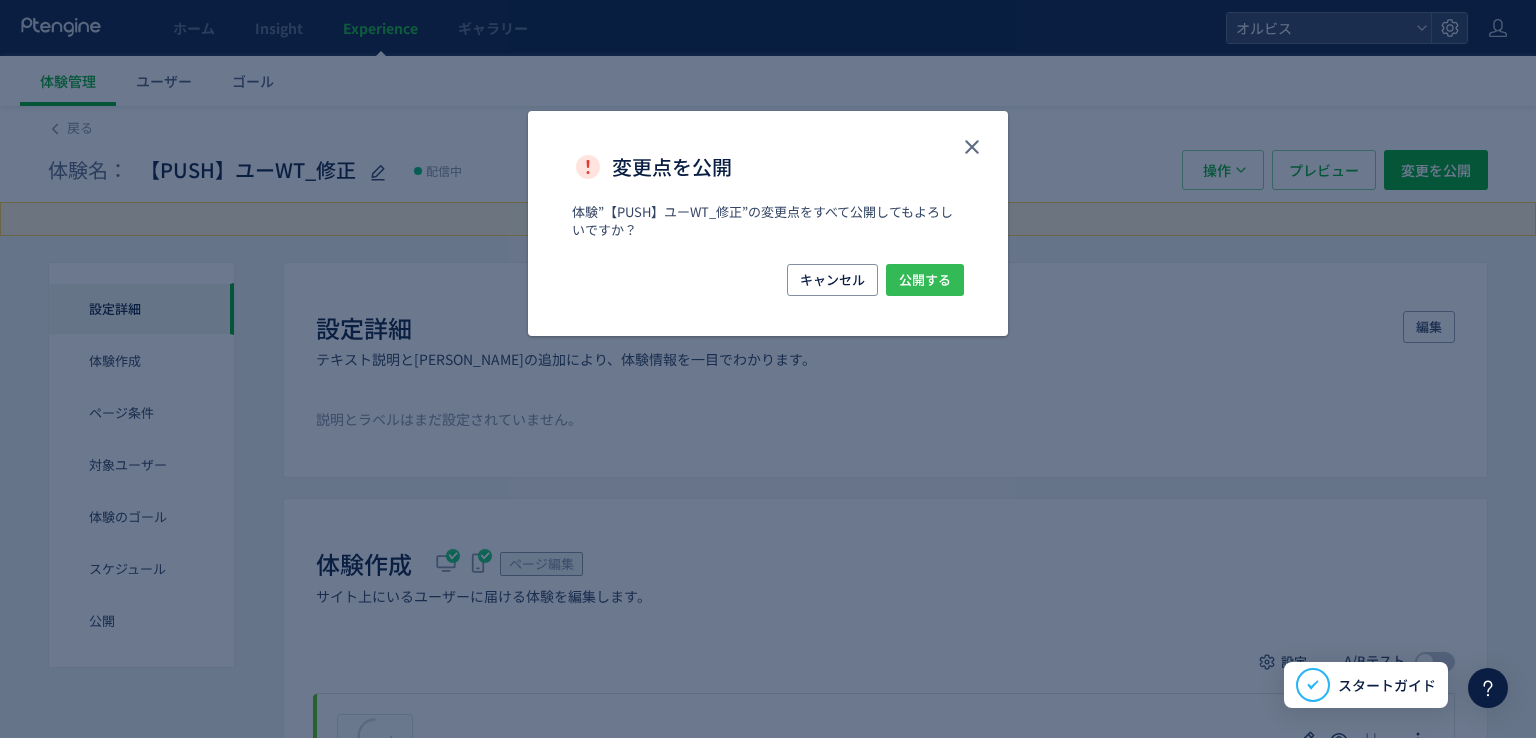click on "公開する" at bounding box center [925, 280] 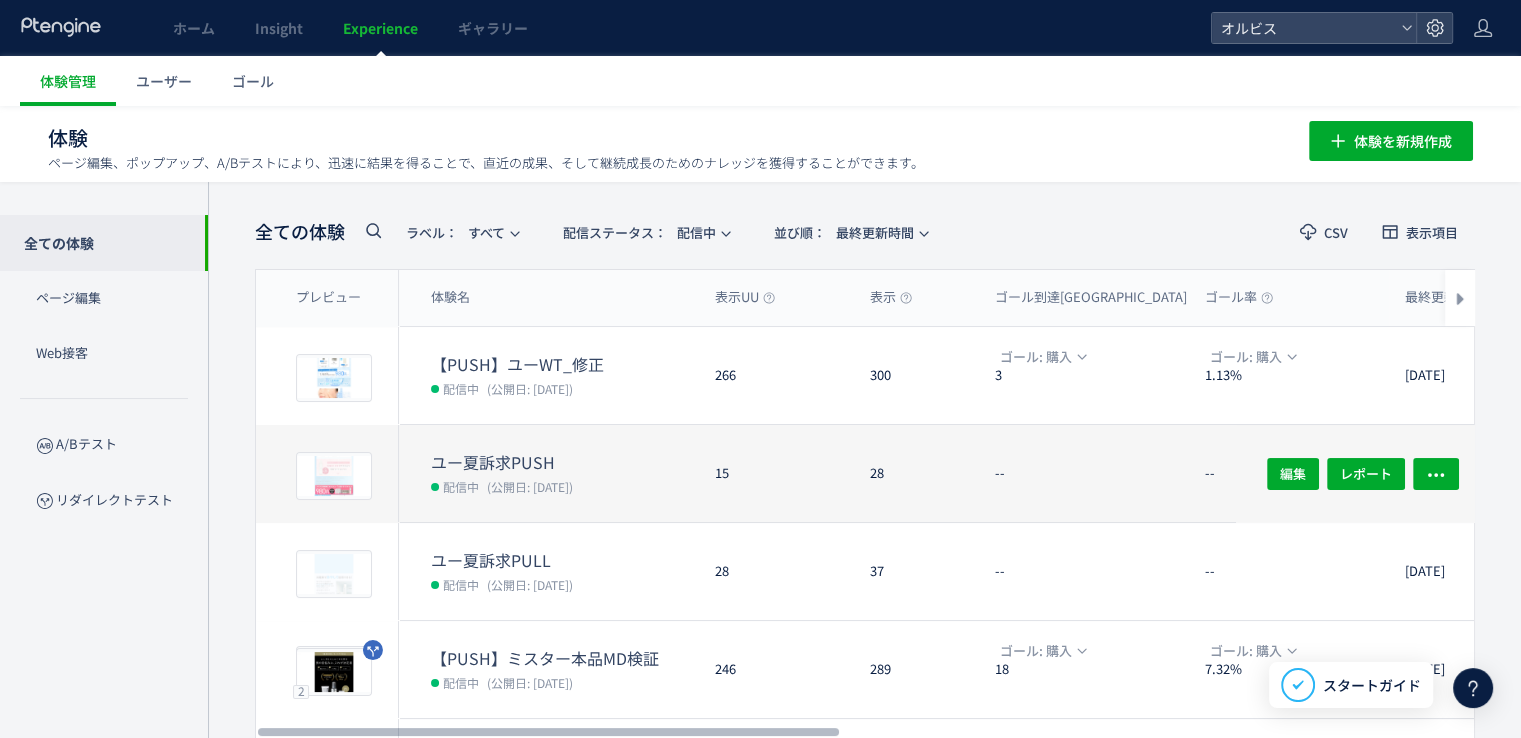 click on "ユー夏訴求PUSH" at bounding box center (565, 462) 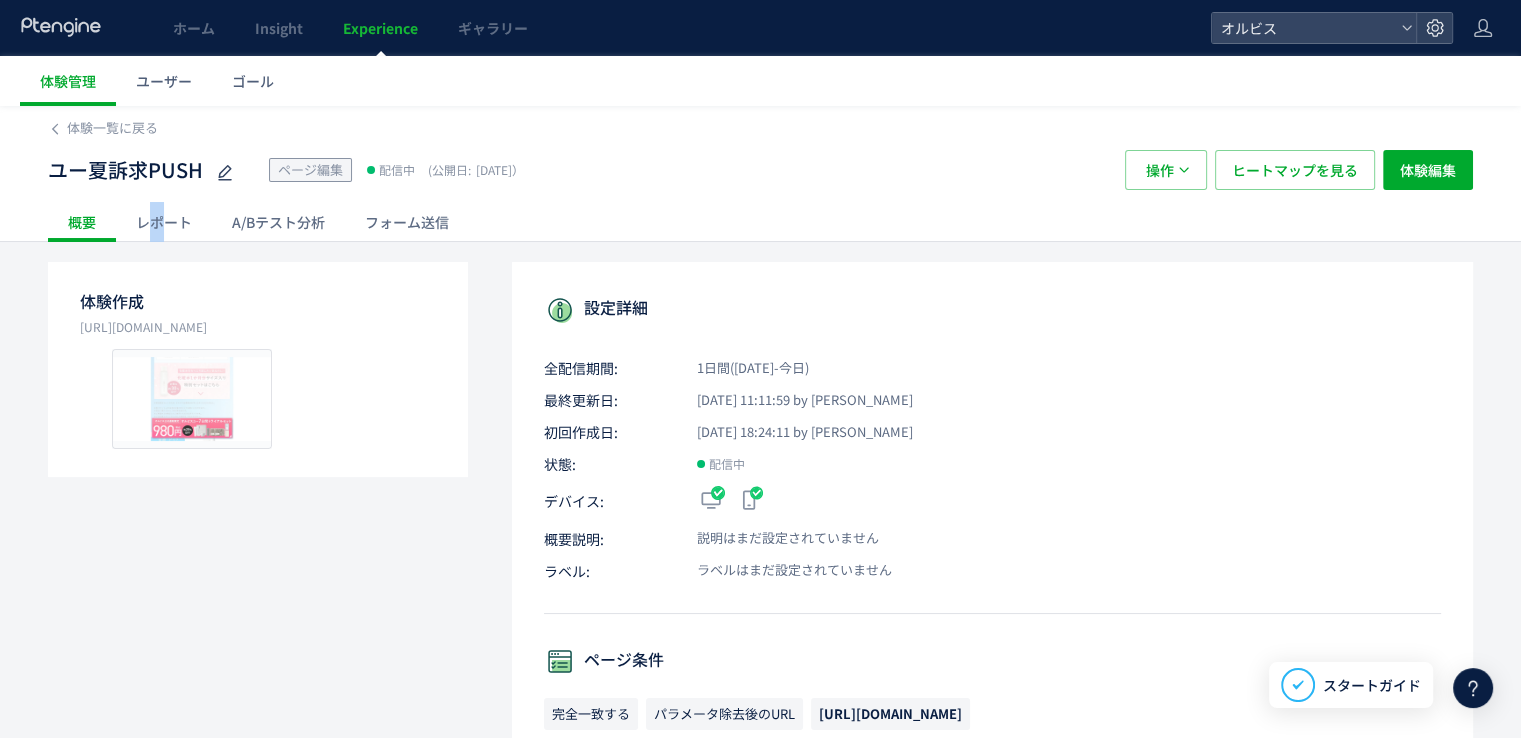 click on "レポート" 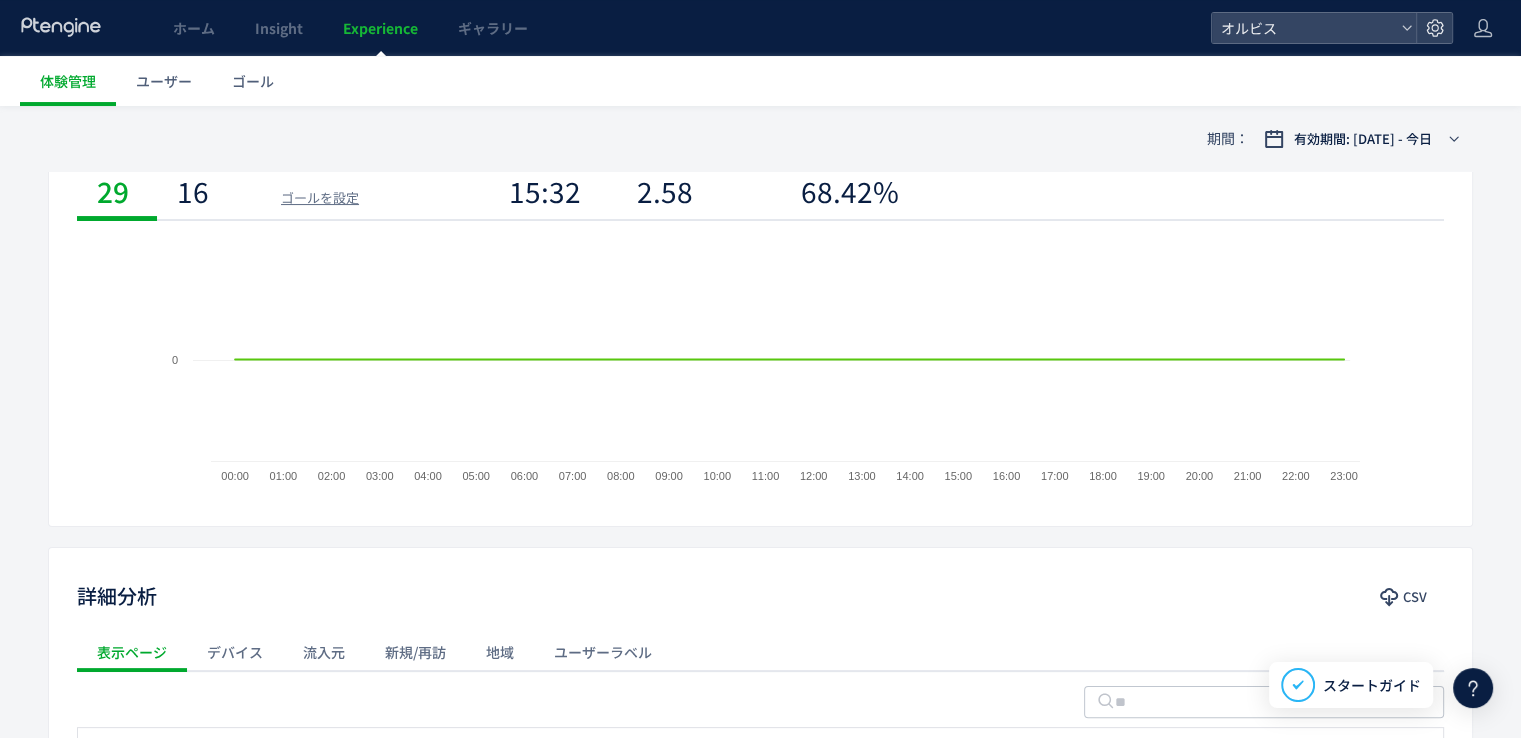 scroll, scrollTop: 135, scrollLeft: 0, axis: vertical 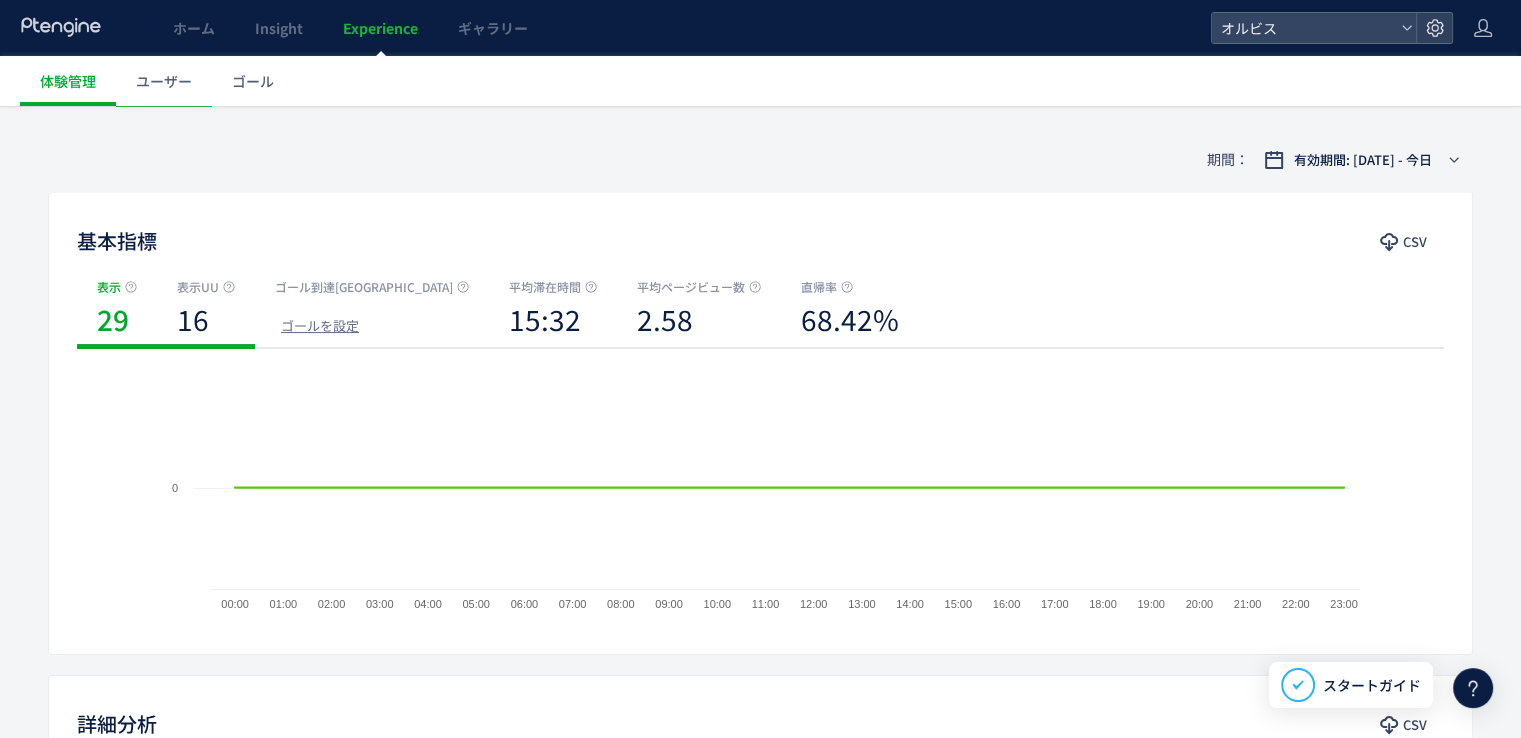 click on "16" at bounding box center [193, 319] 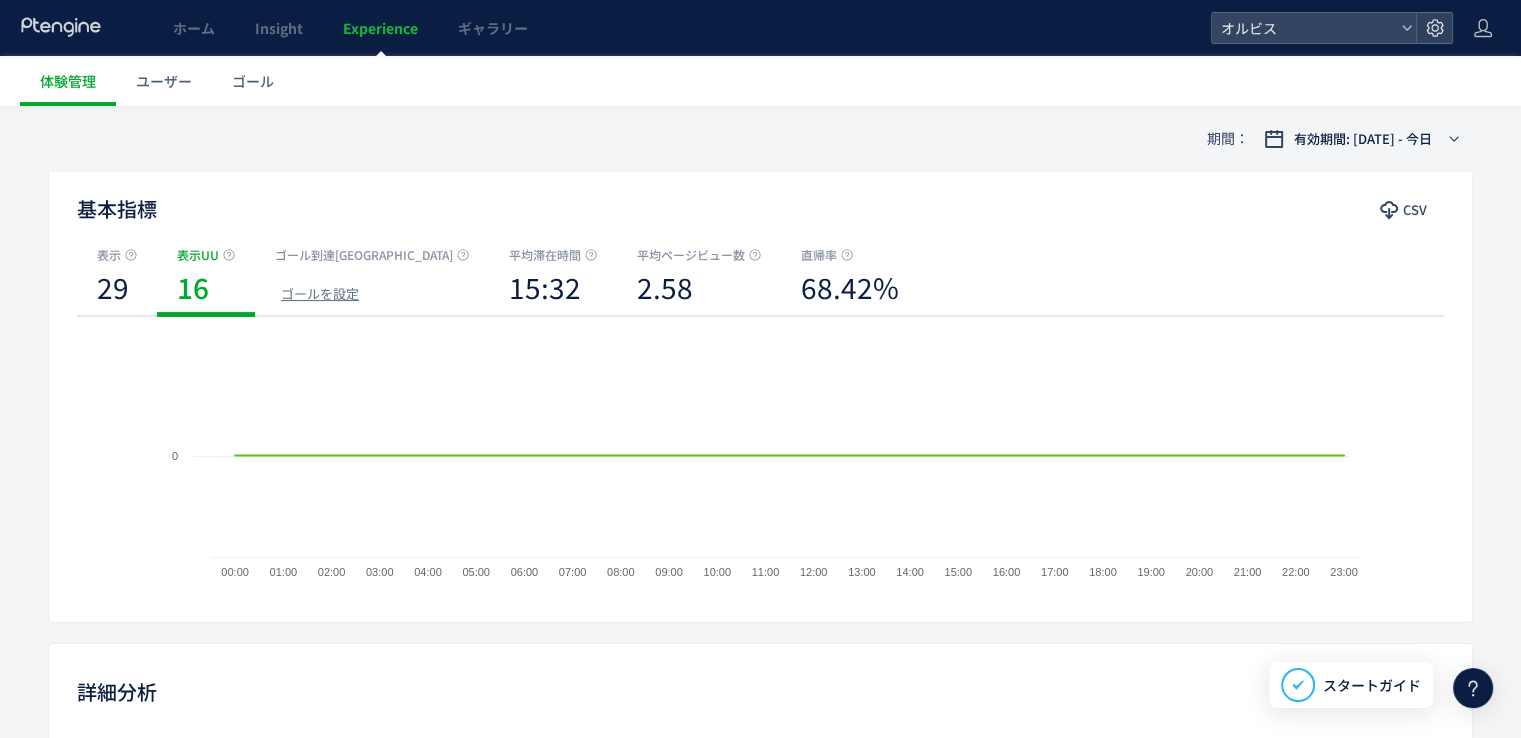 scroll, scrollTop: 0, scrollLeft: 0, axis: both 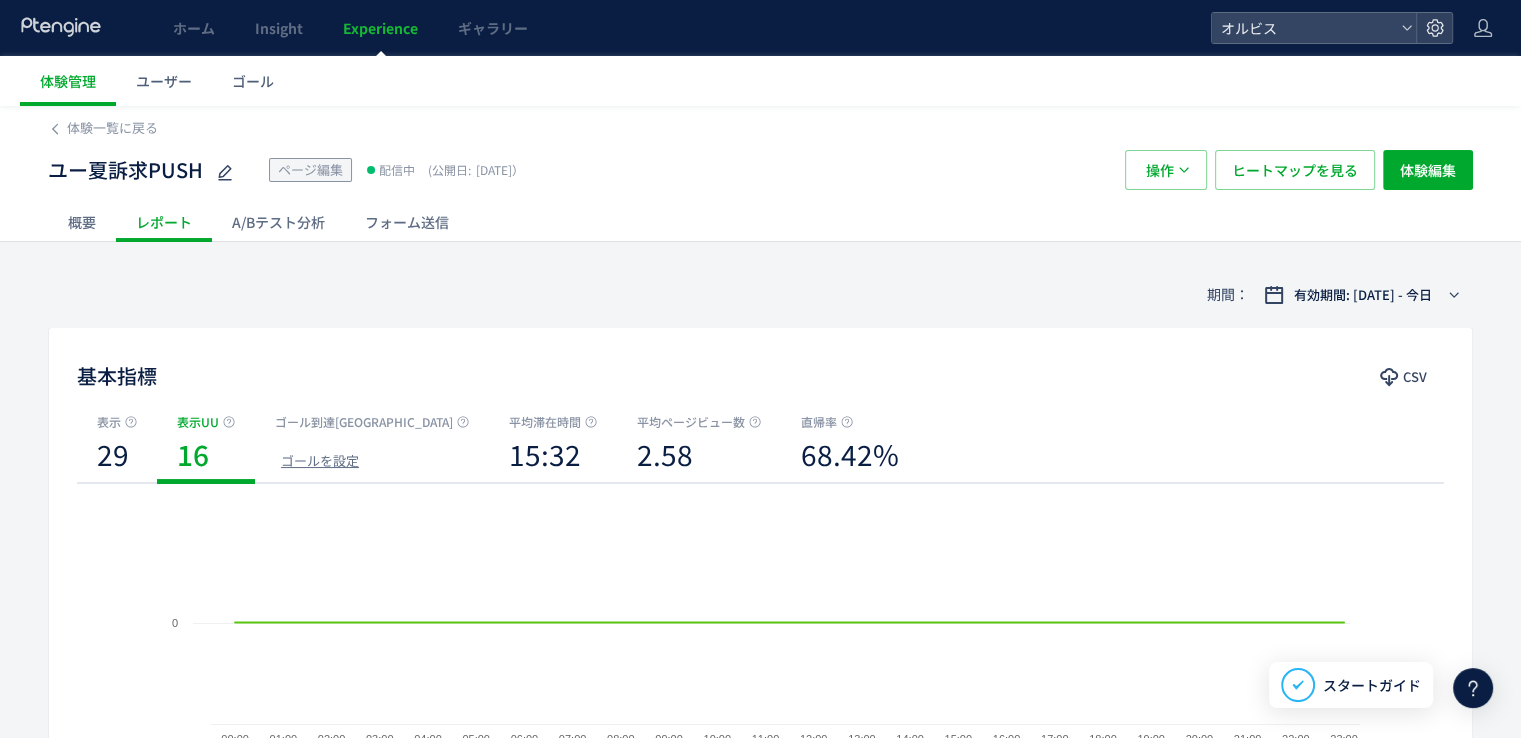 click on "A/Bテスト分析" 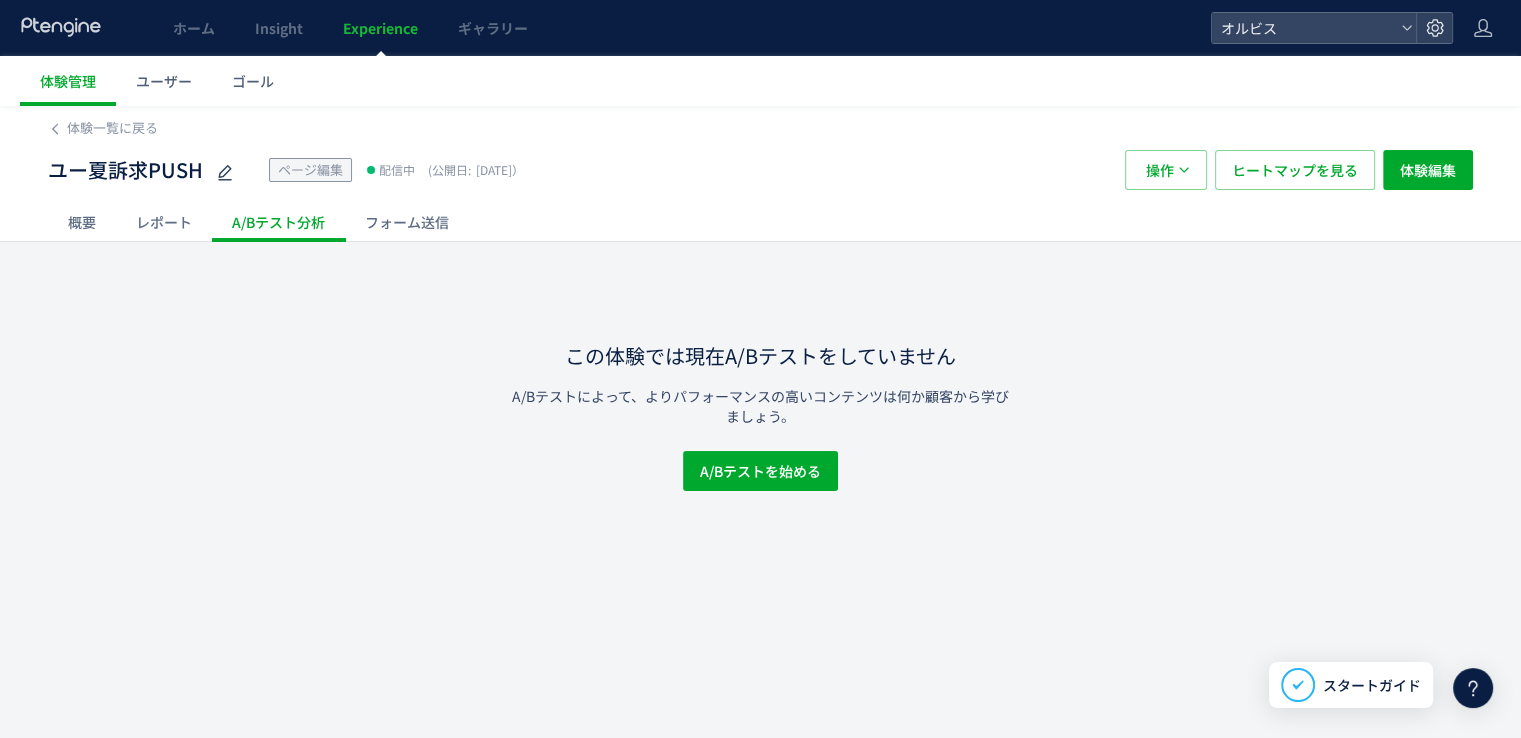 click on "フォーム送信" 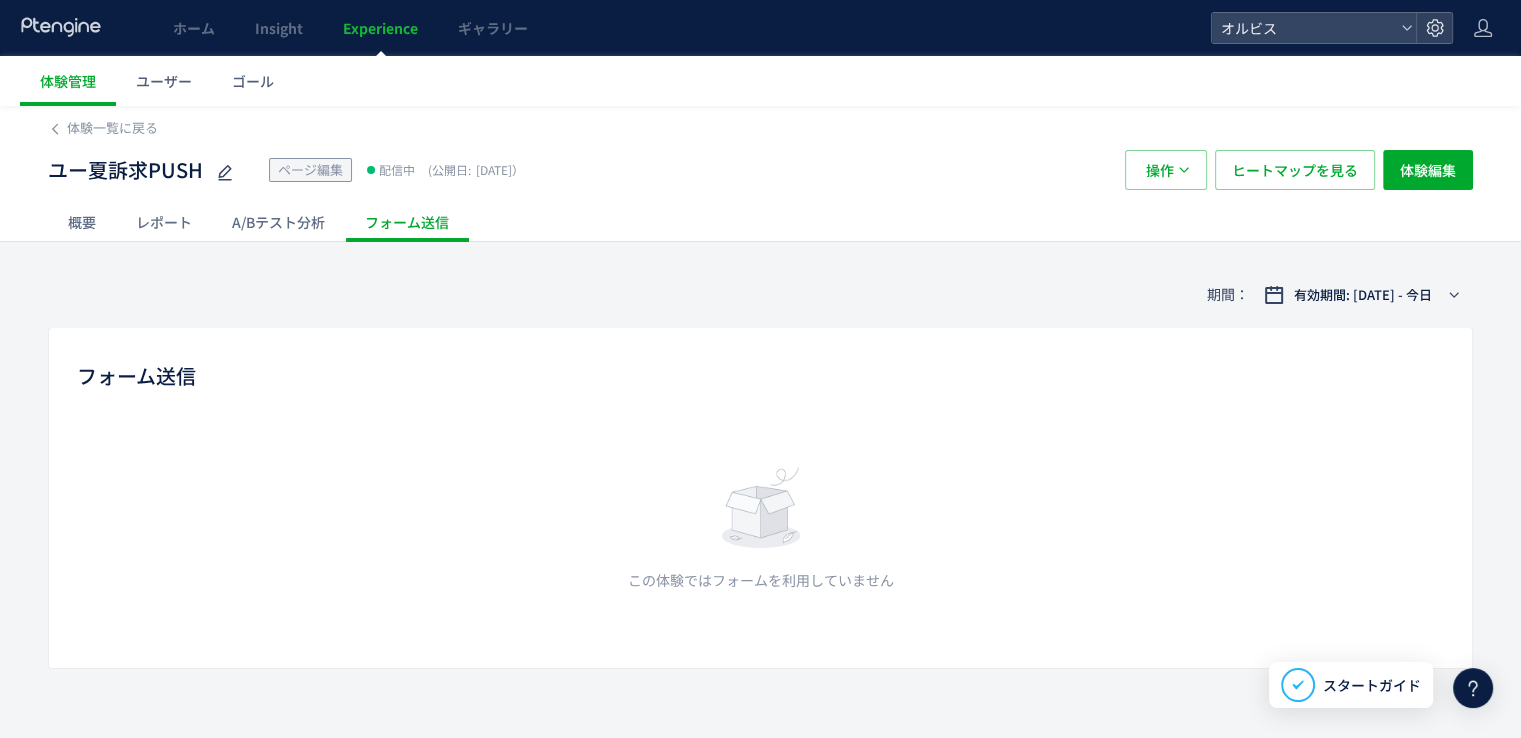 click on "概要" 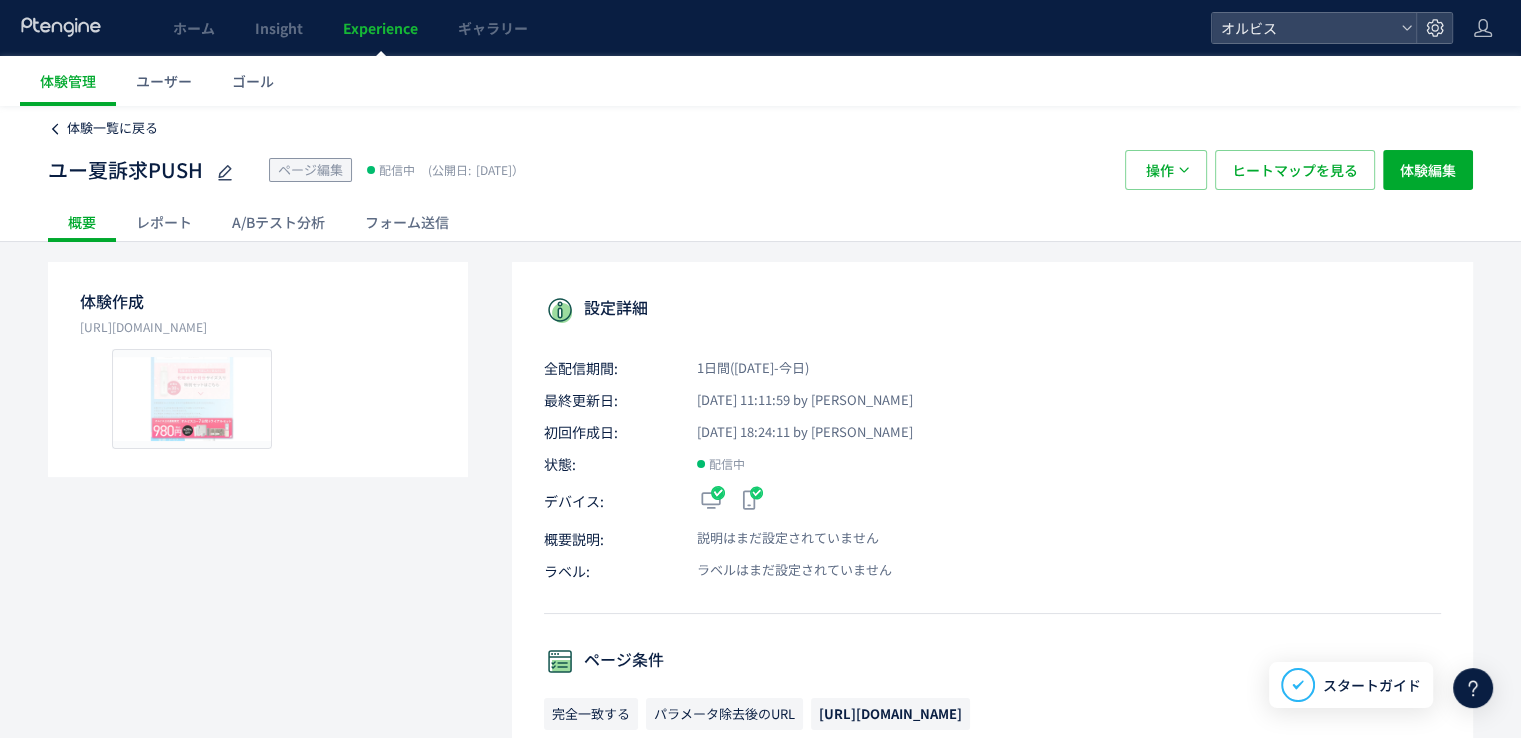 click on "体験一覧に戻る" 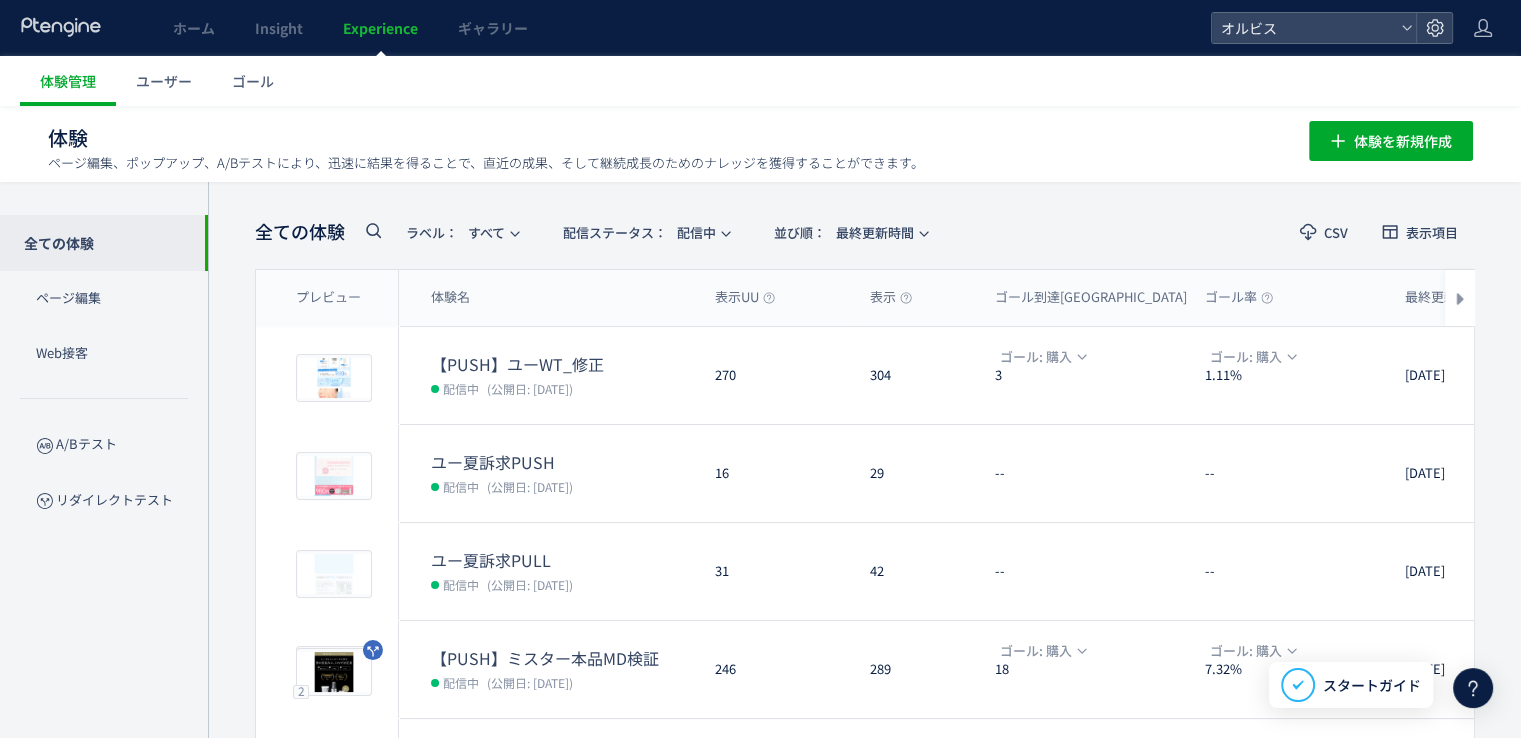 click on "体験   ページ編集、ポップアップ、A/Bテストにより、迅速に結果を得ることで、直近の成果、そして継続成長のためのナレッジを獲得することができます。 体験を新規作成" at bounding box center [760, 138] 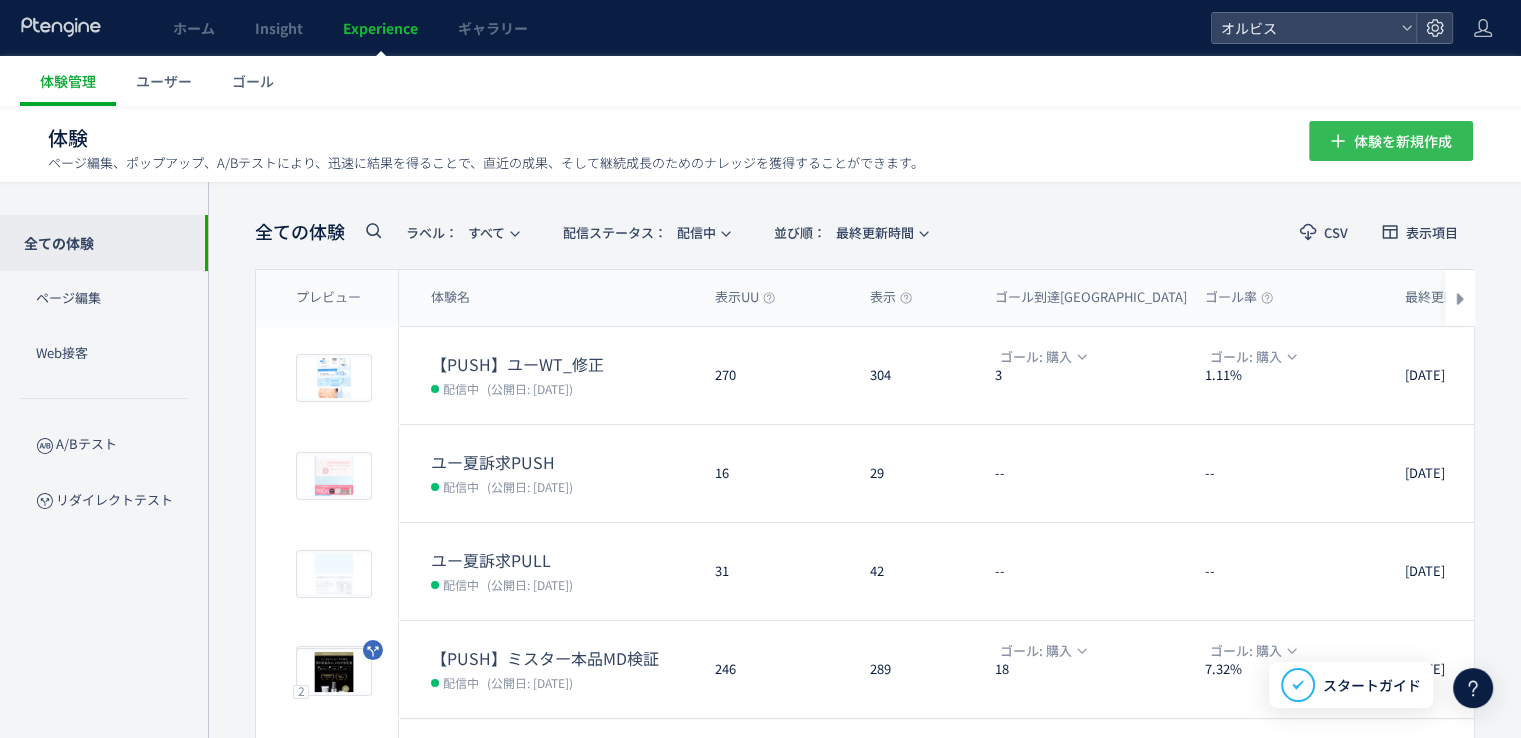 click on "体験を新規作成" at bounding box center (1403, 141) 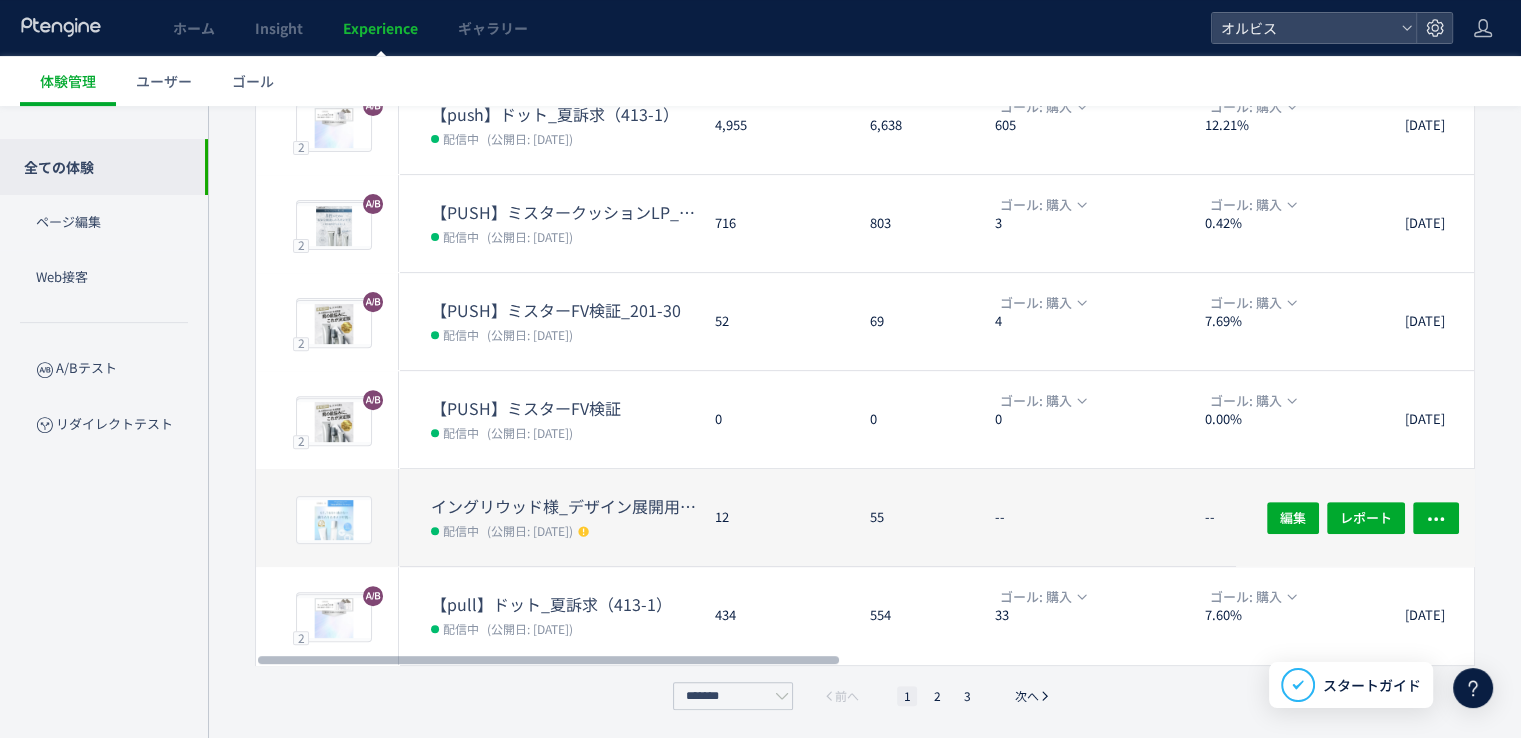 scroll, scrollTop: 0, scrollLeft: 0, axis: both 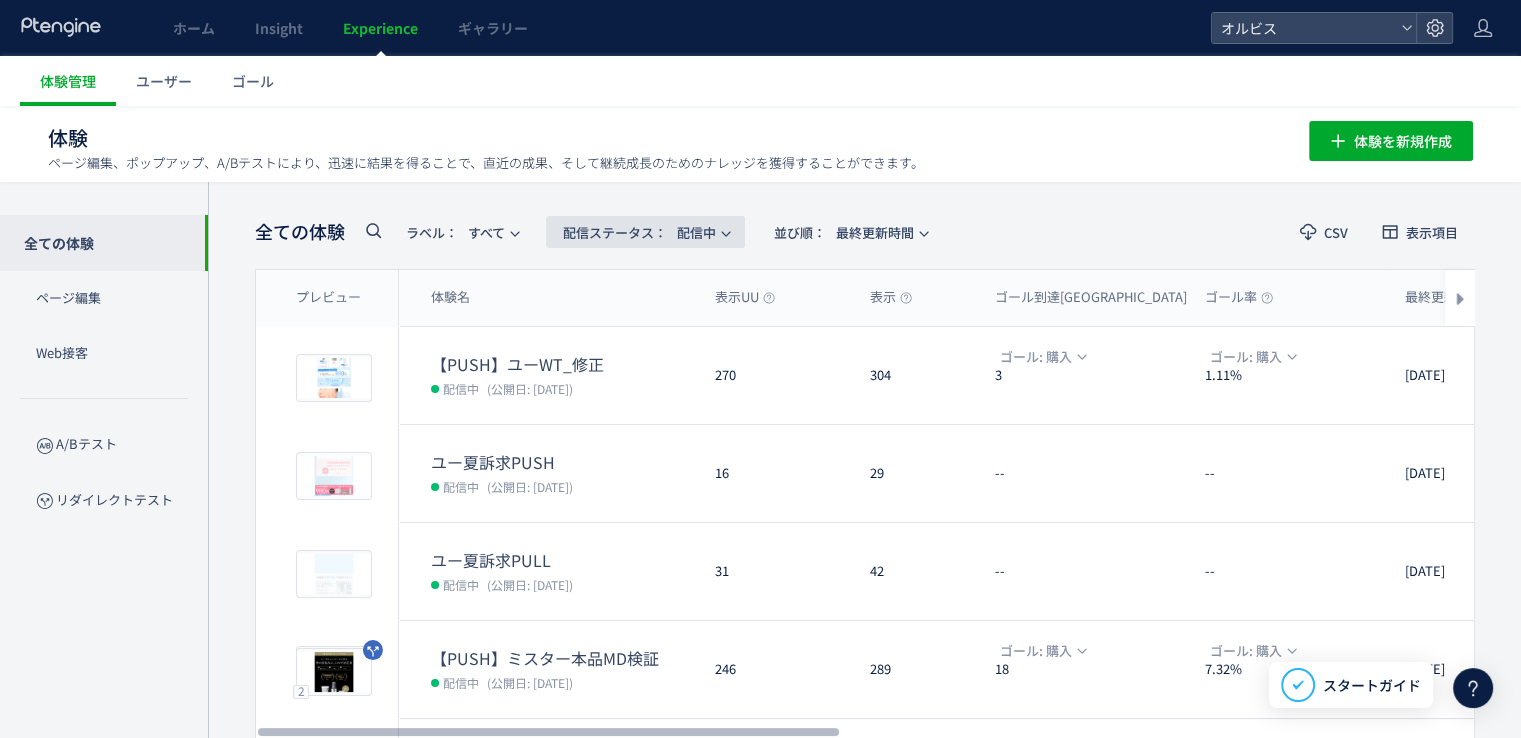 click on "配信ステータス​：" at bounding box center [615, 232] 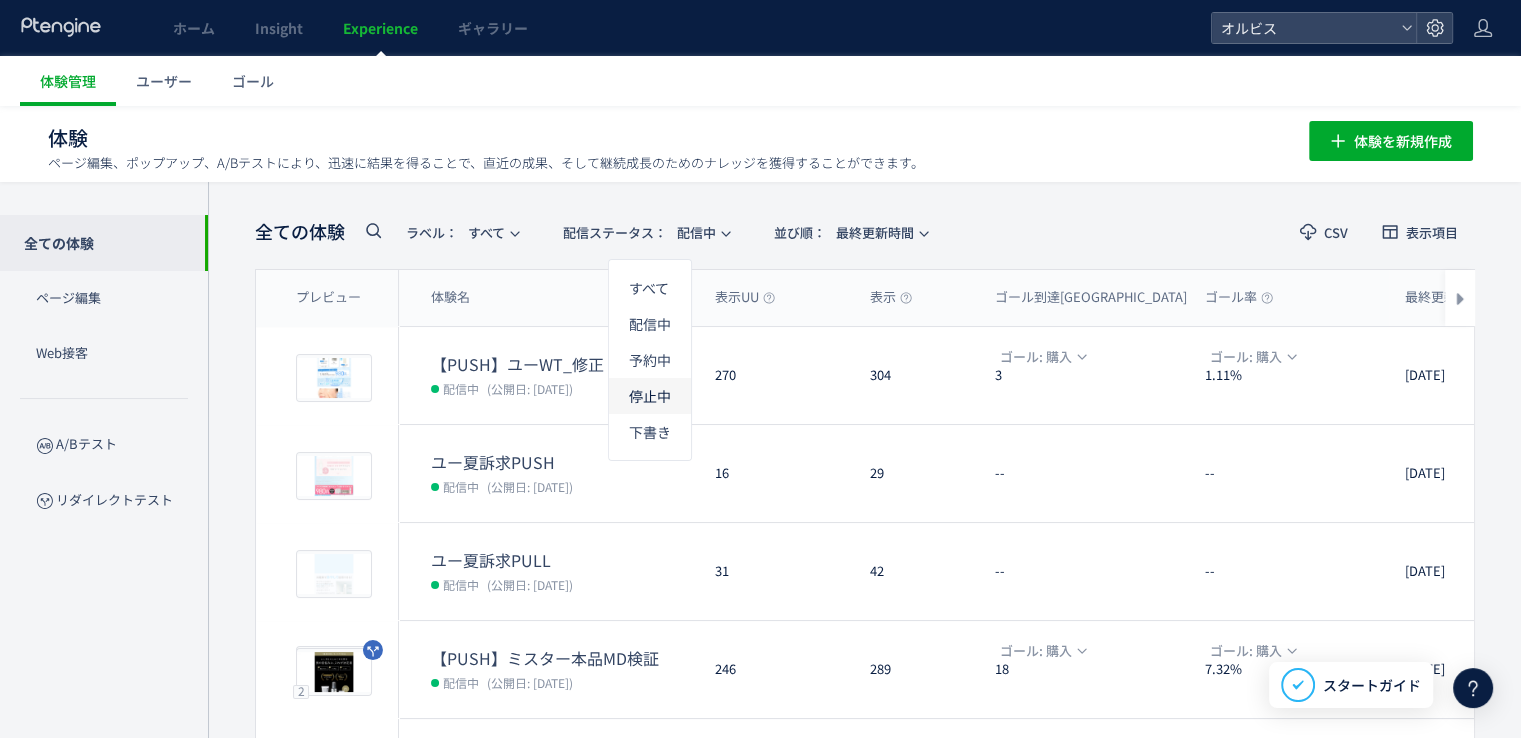 click on "停止中" 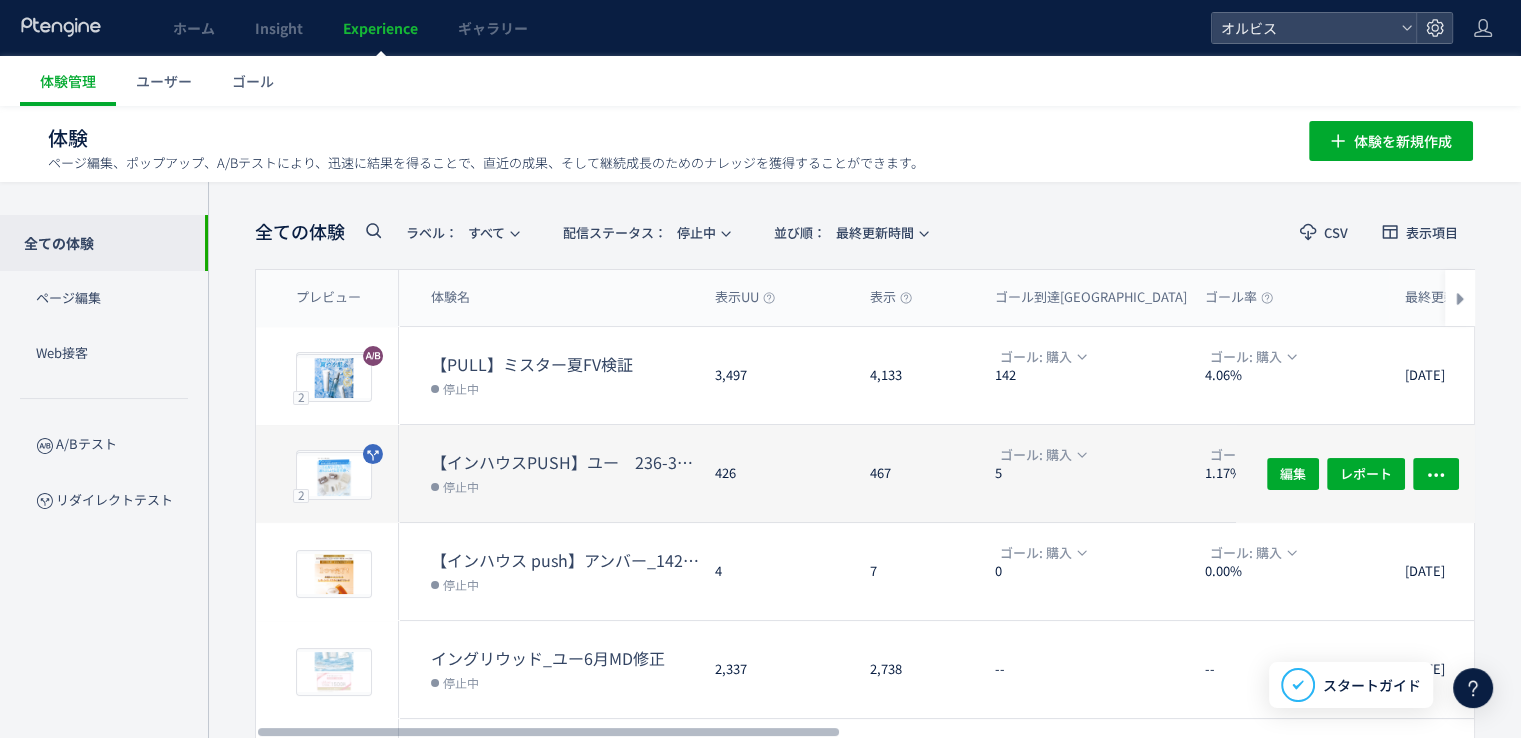 scroll, scrollTop: 124, scrollLeft: 0, axis: vertical 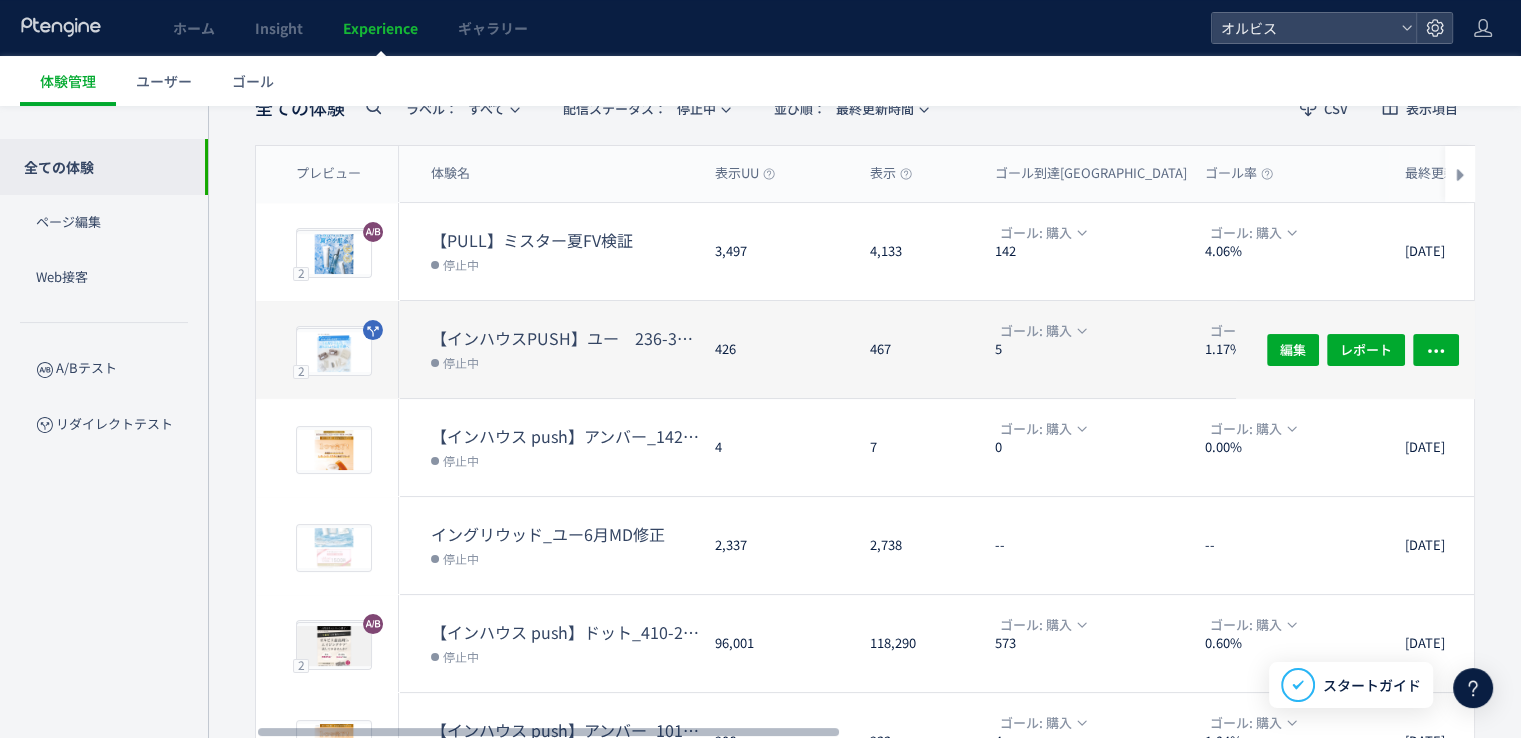 click on "【インハウスPUSH】ユー　236-3vs316-1 停止中" 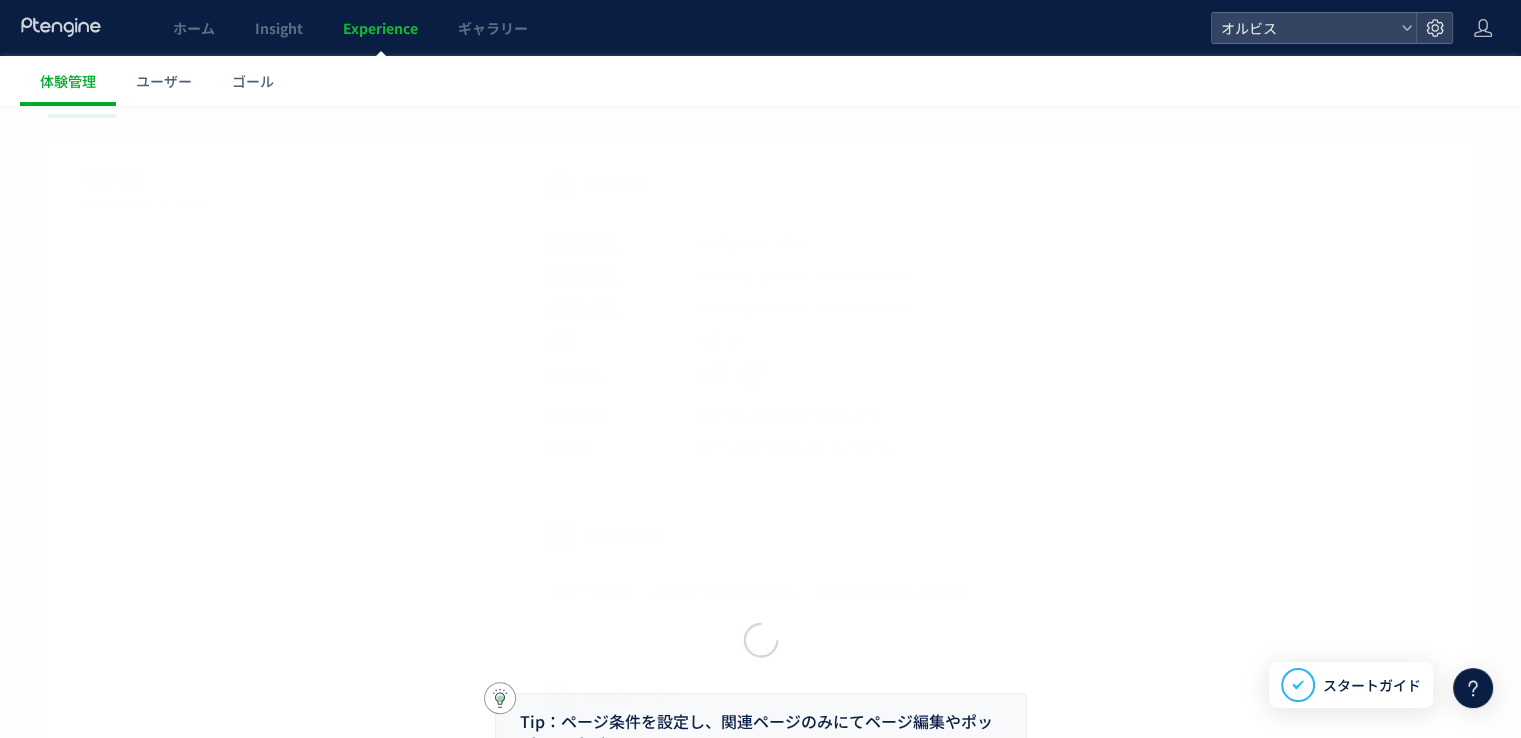 scroll, scrollTop: 0, scrollLeft: 0, axis: both 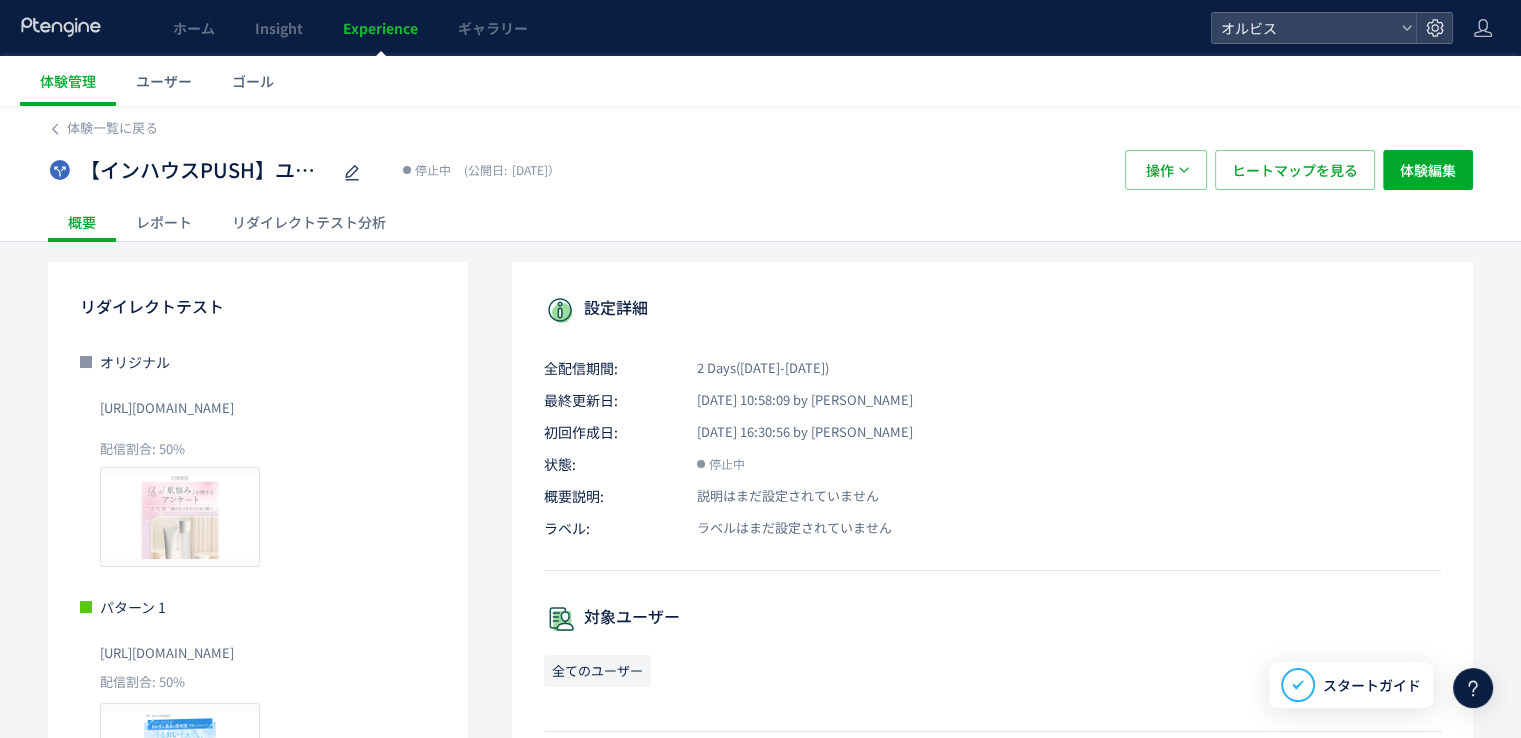click on "レポート" 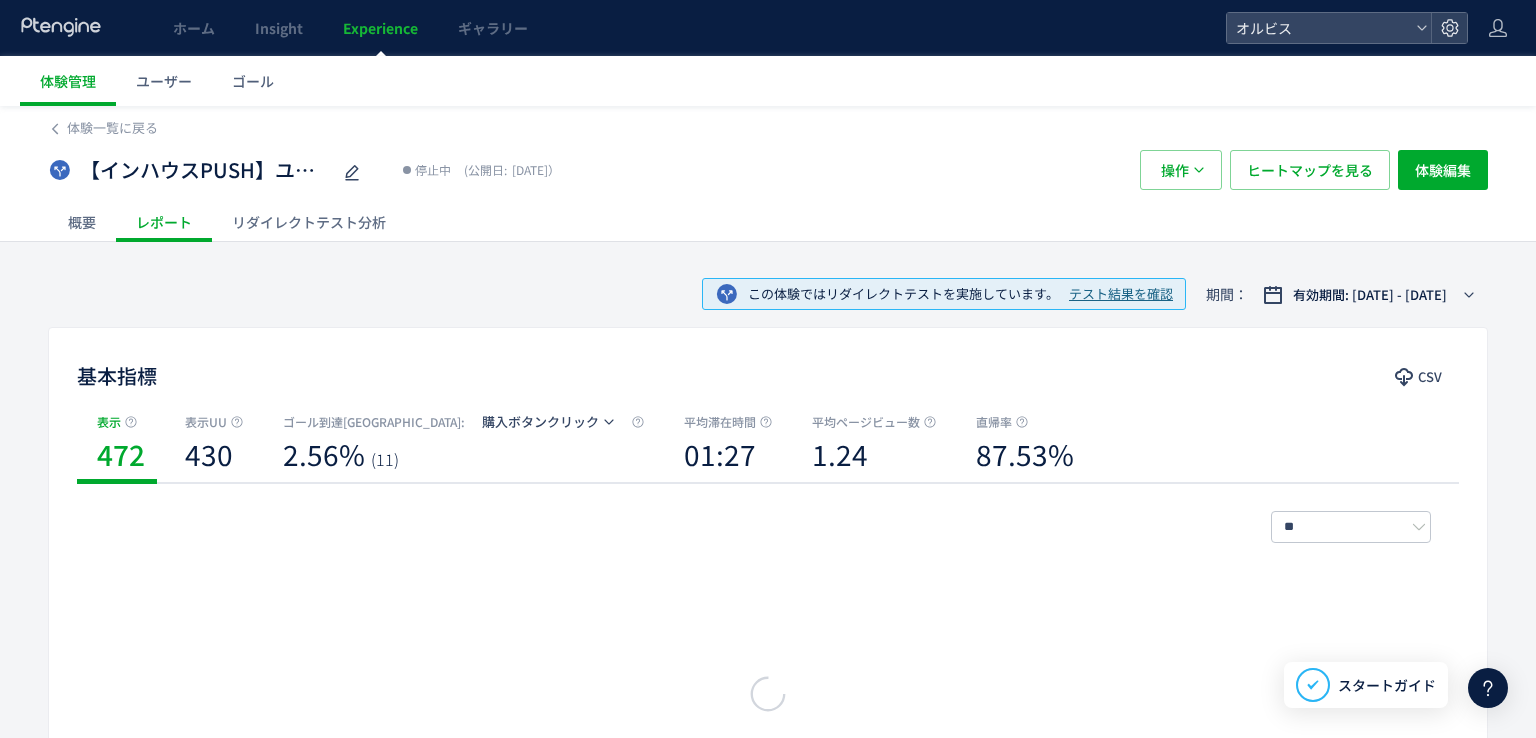 click on "リダイレクトテスト分析" 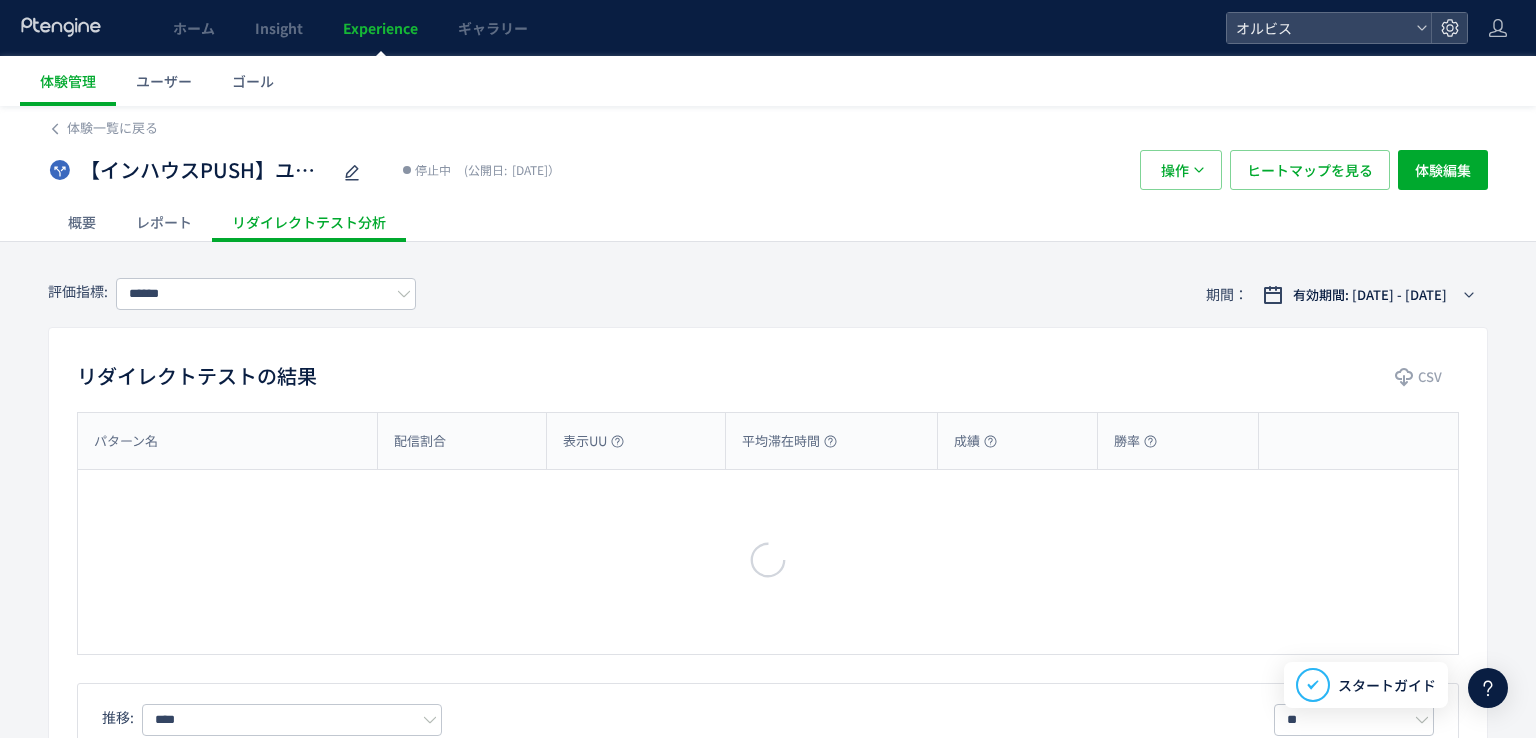 type on "*********" 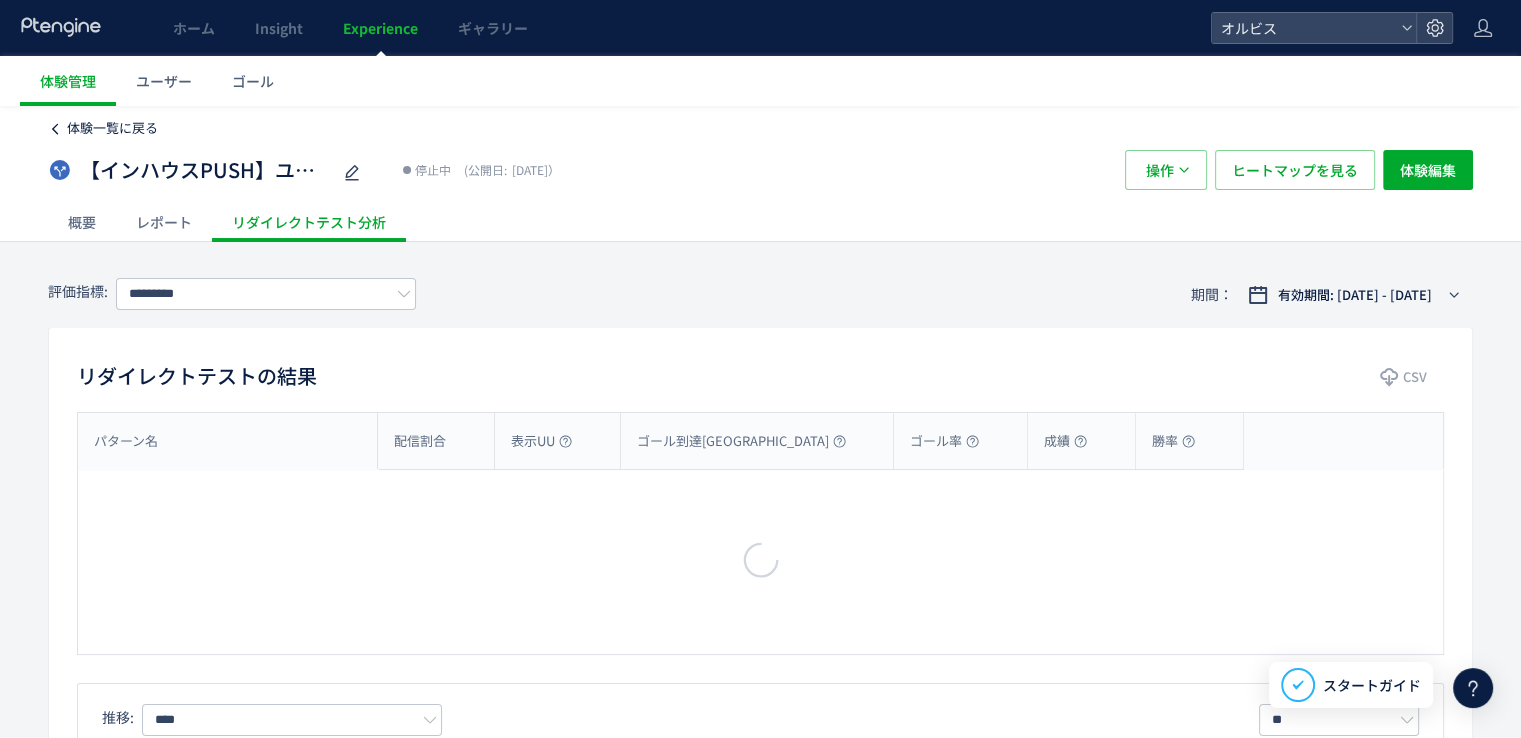 click on "体験一覧に戻る" 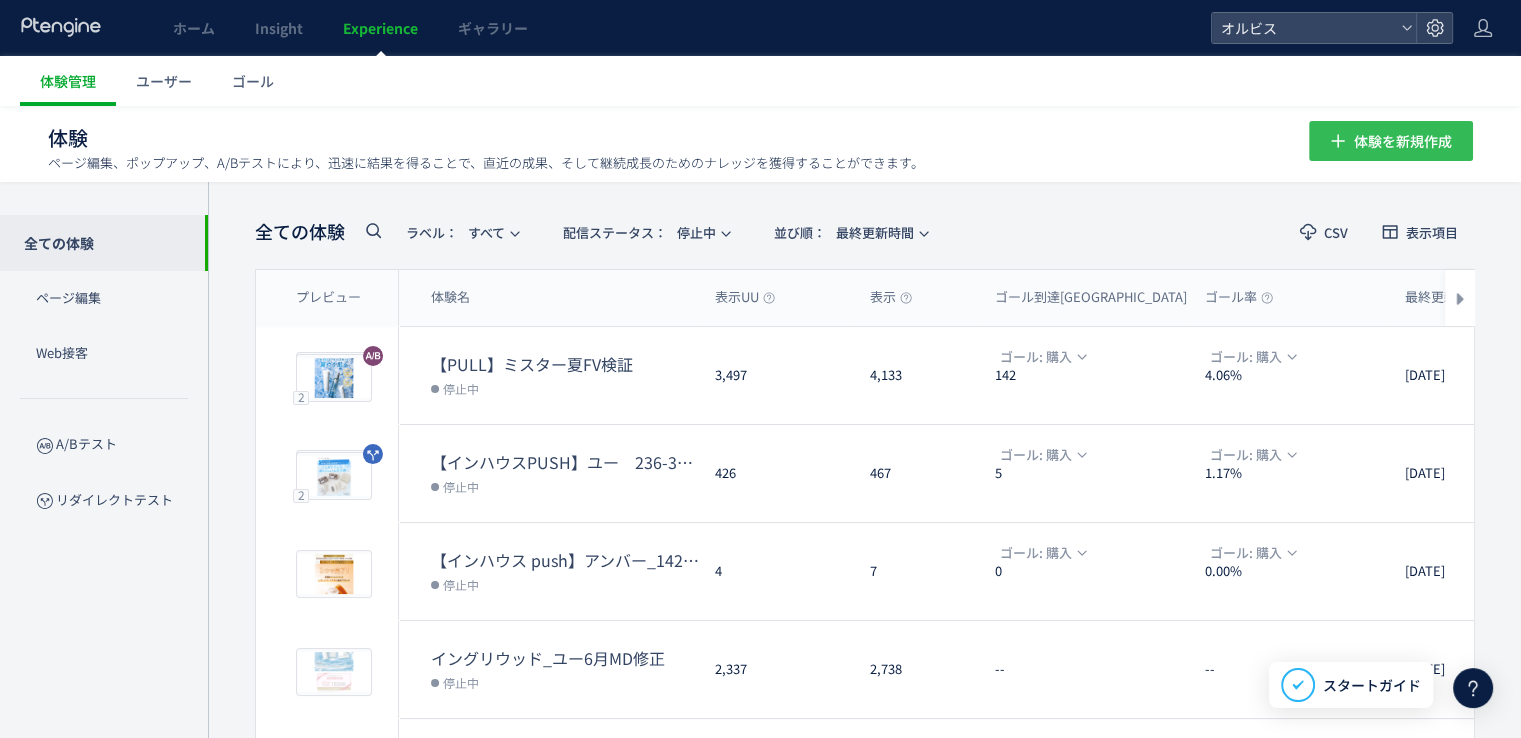 click on "体験を新規作成" 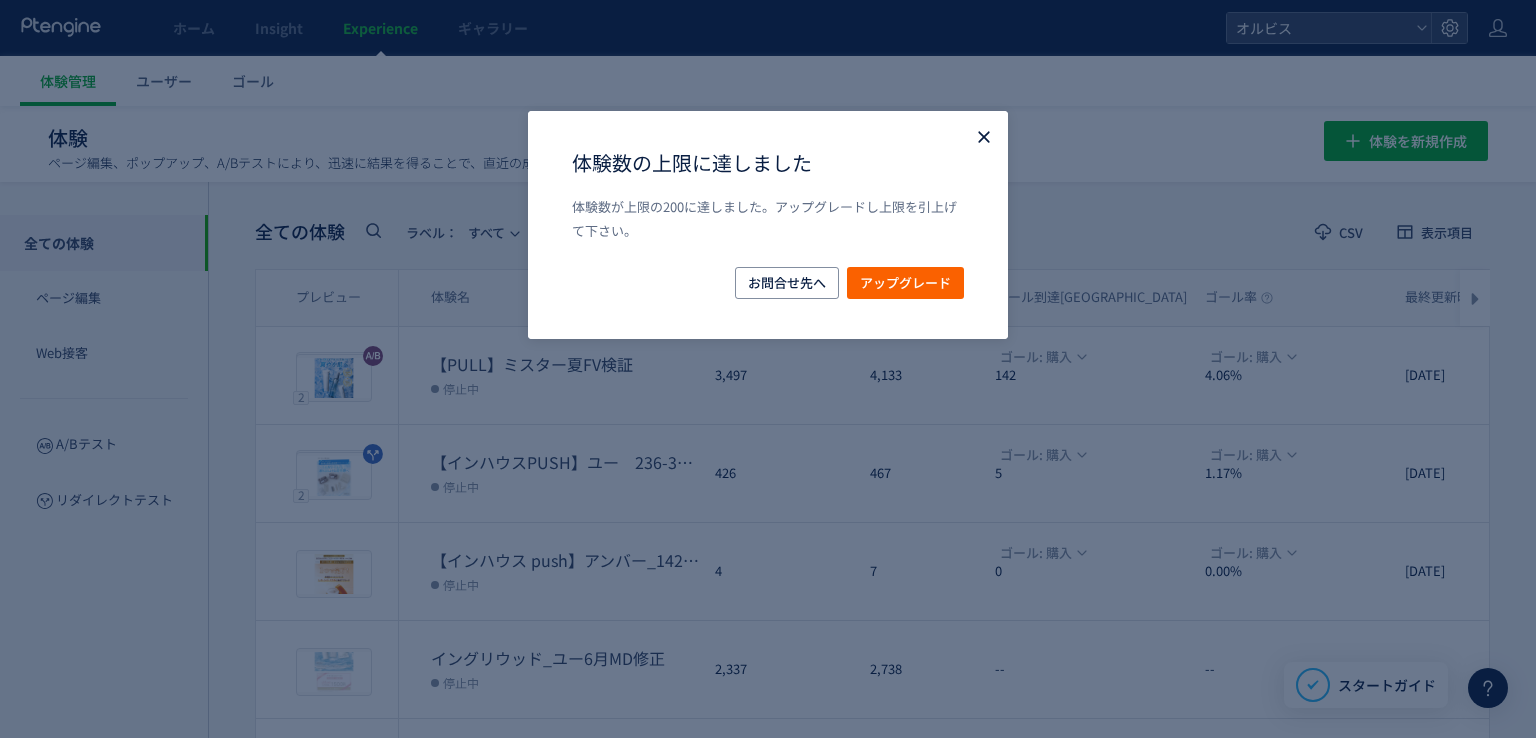 click 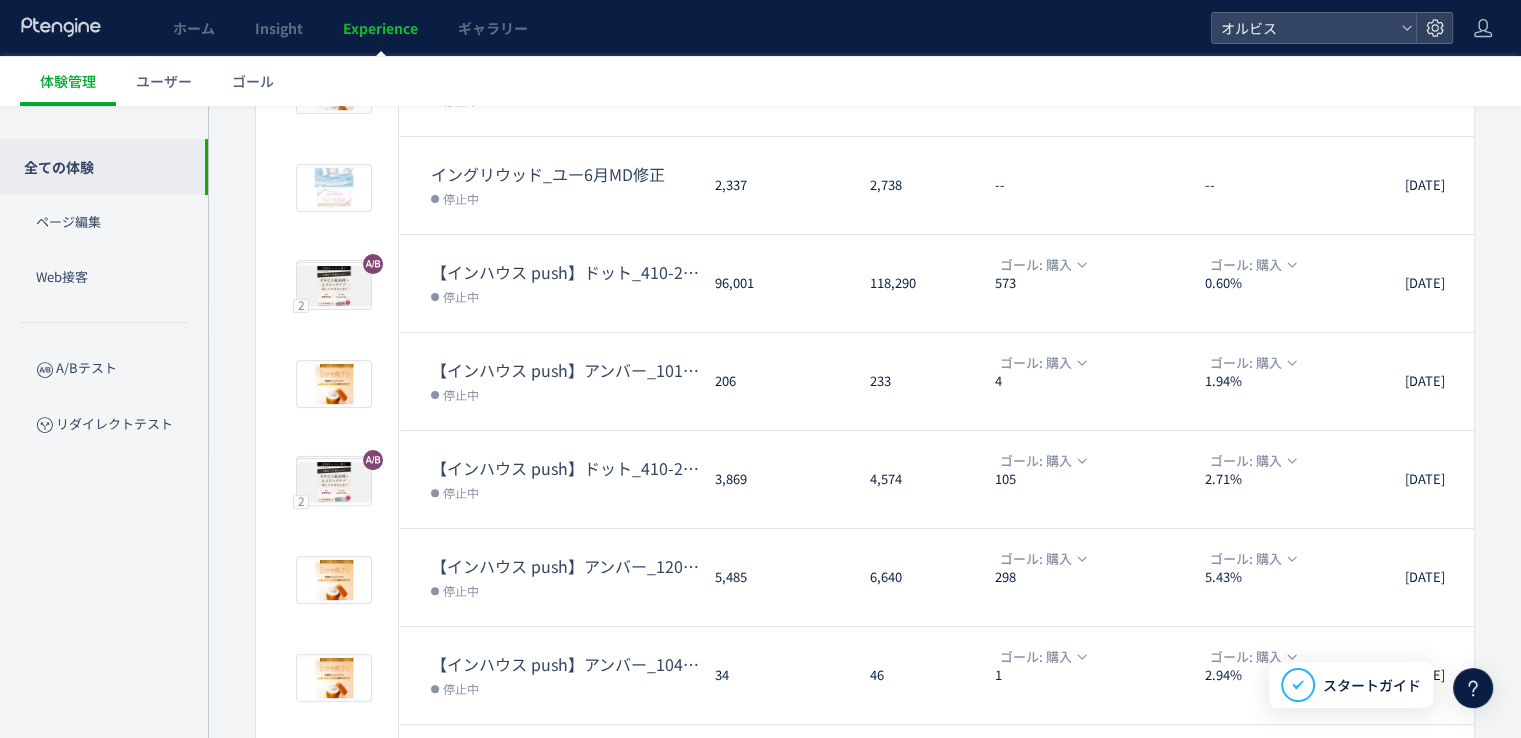 scroll, scrollTop: 642, scrollLeft: 0, axis: vertical 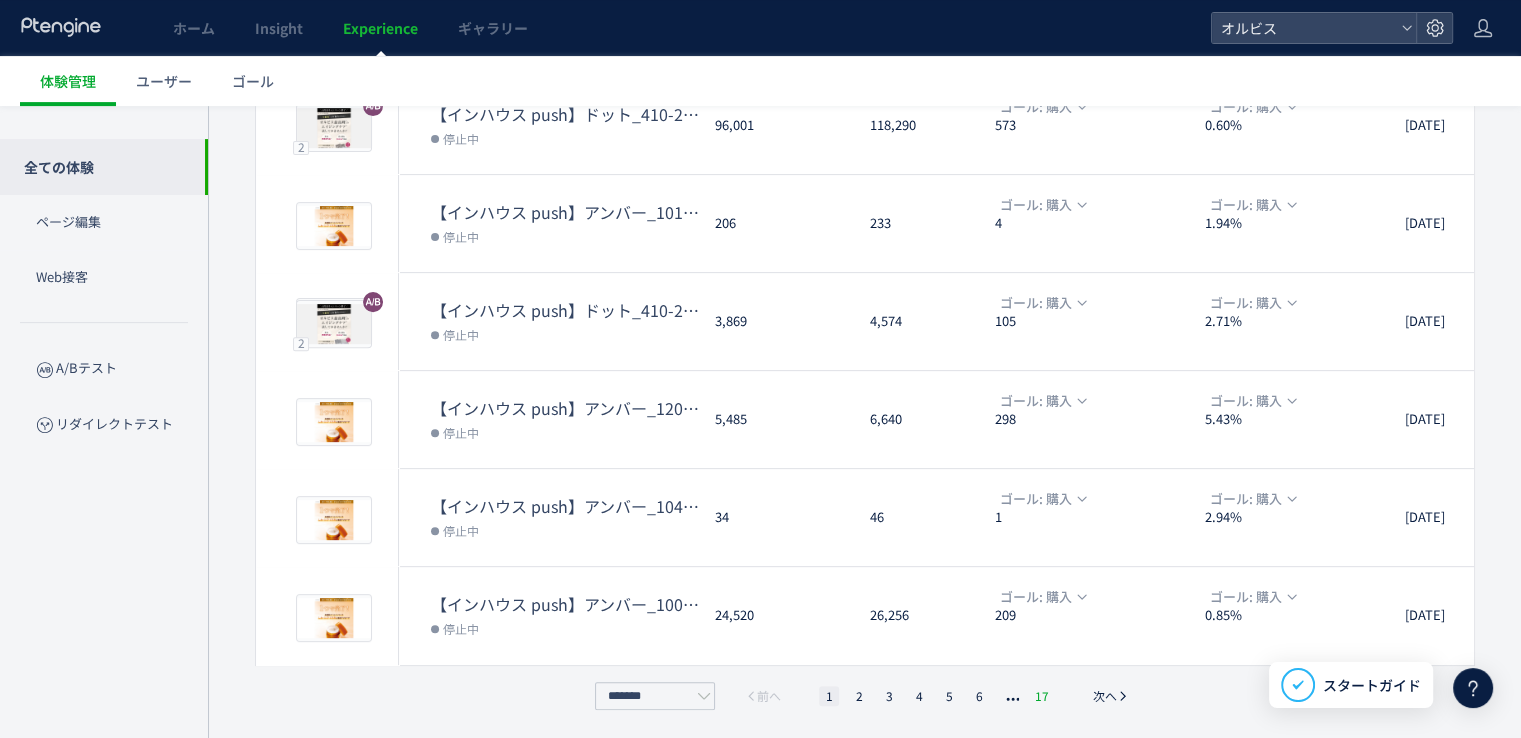 click on "17" 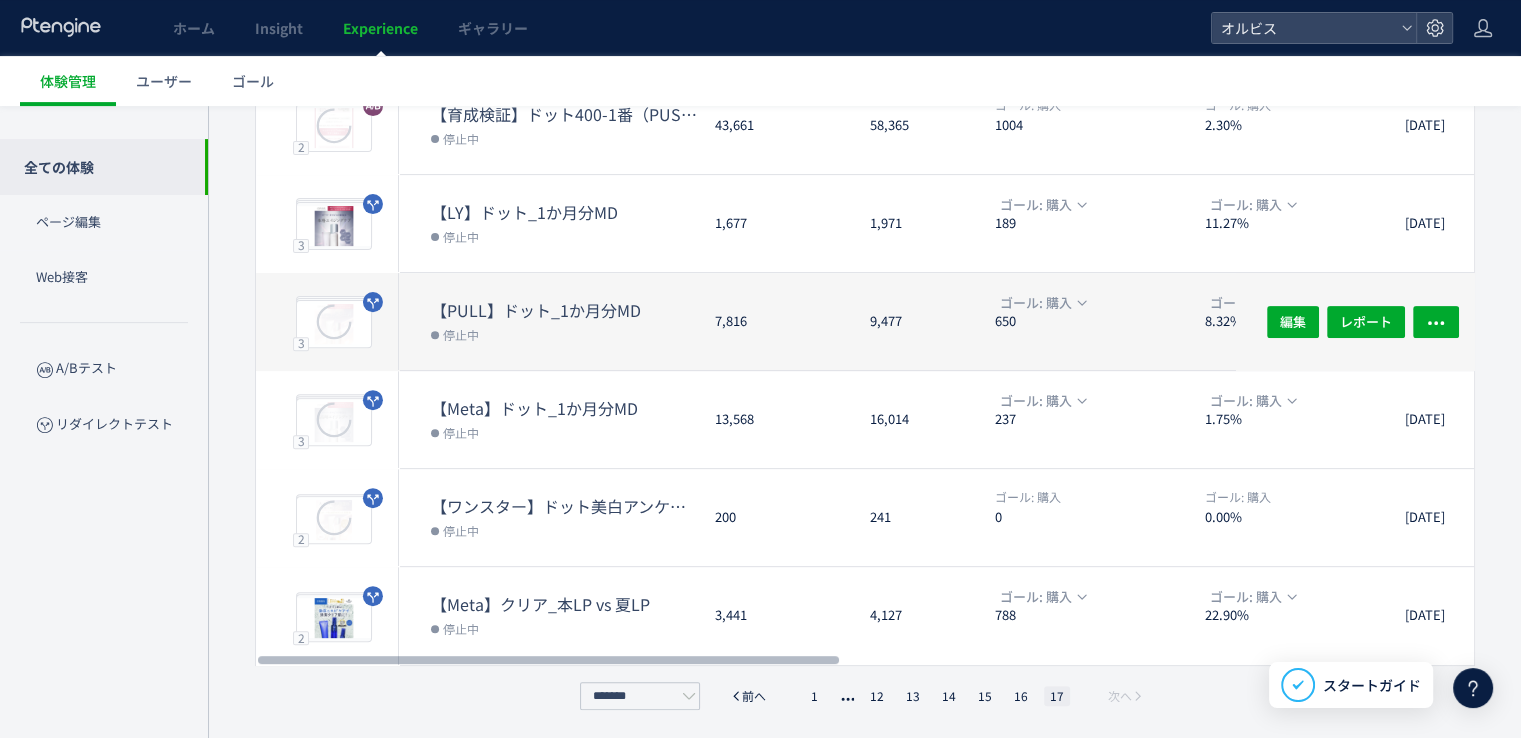 scroll, scrollTop: 0, scrollLeft: 0, axis: both 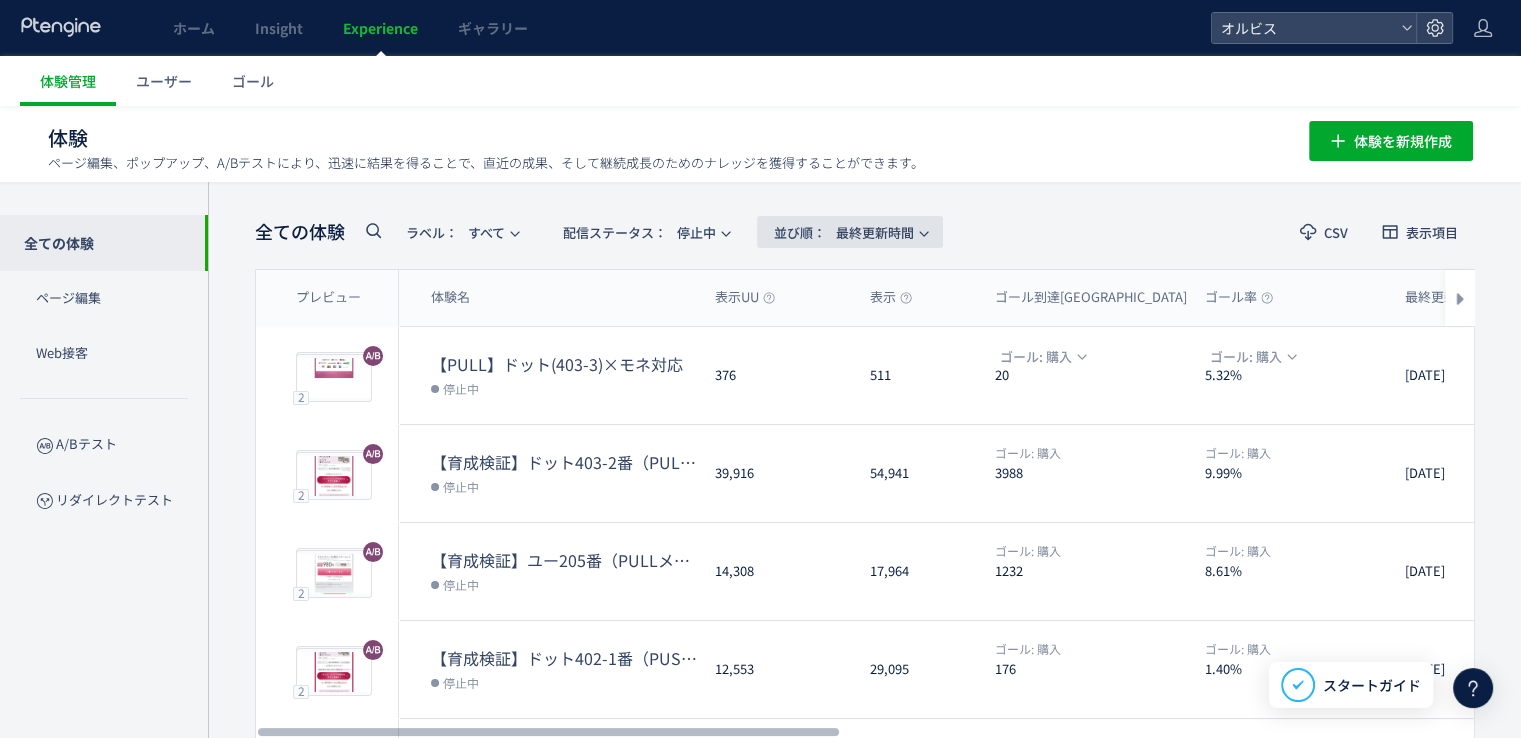 click on "並び順：  最終更新時間" 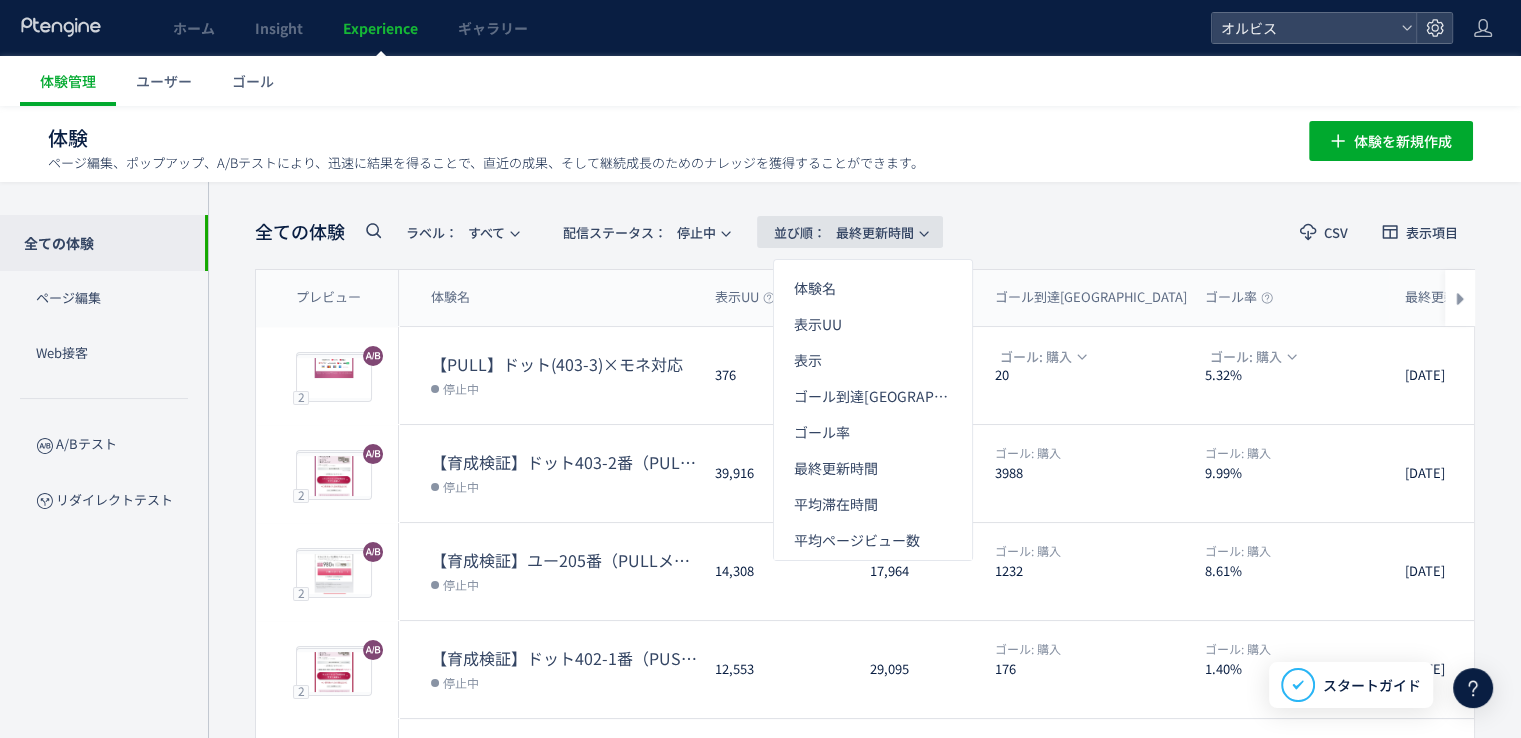 click on "並び順：" at bounding box center (800, 232) 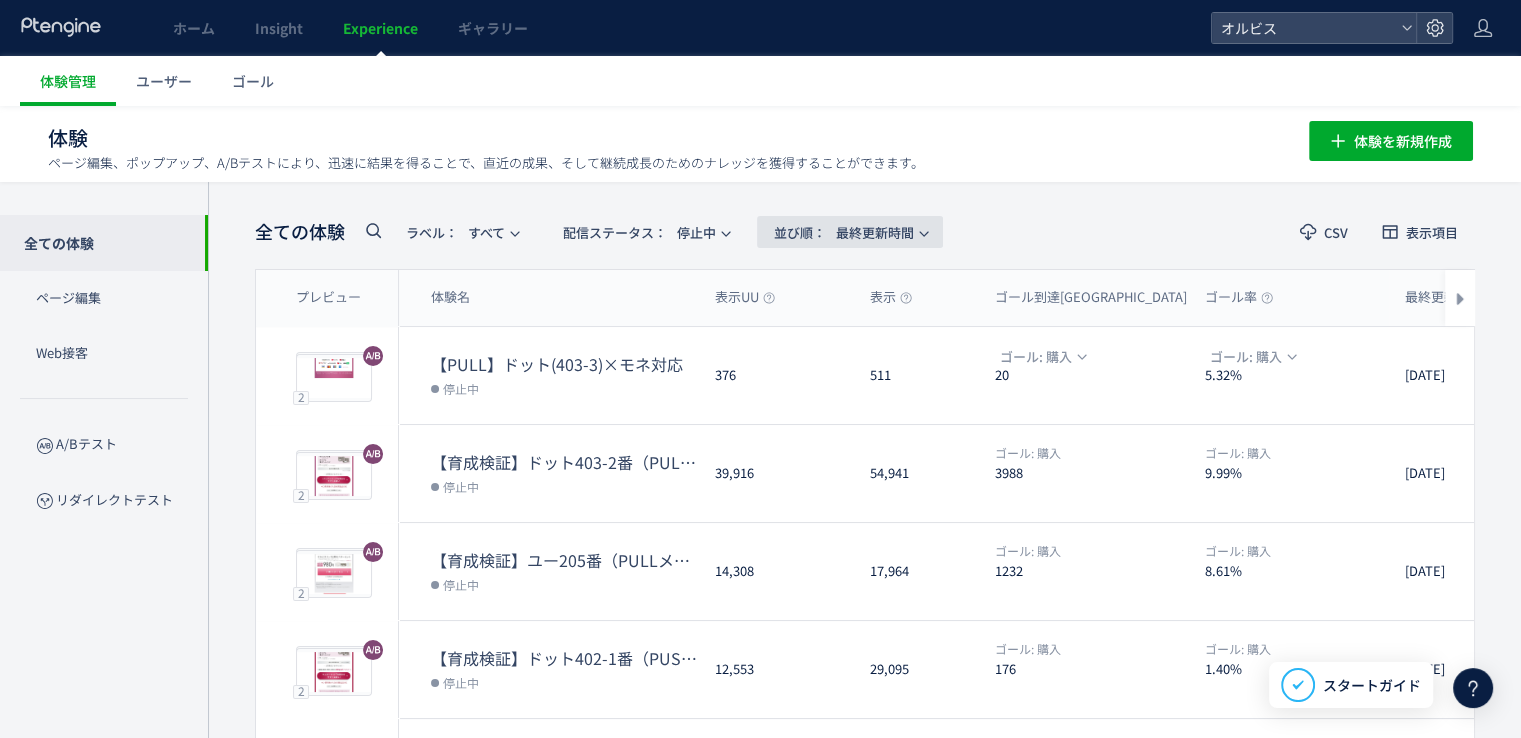 click on "並び順：" at bounding box center [800, 232] 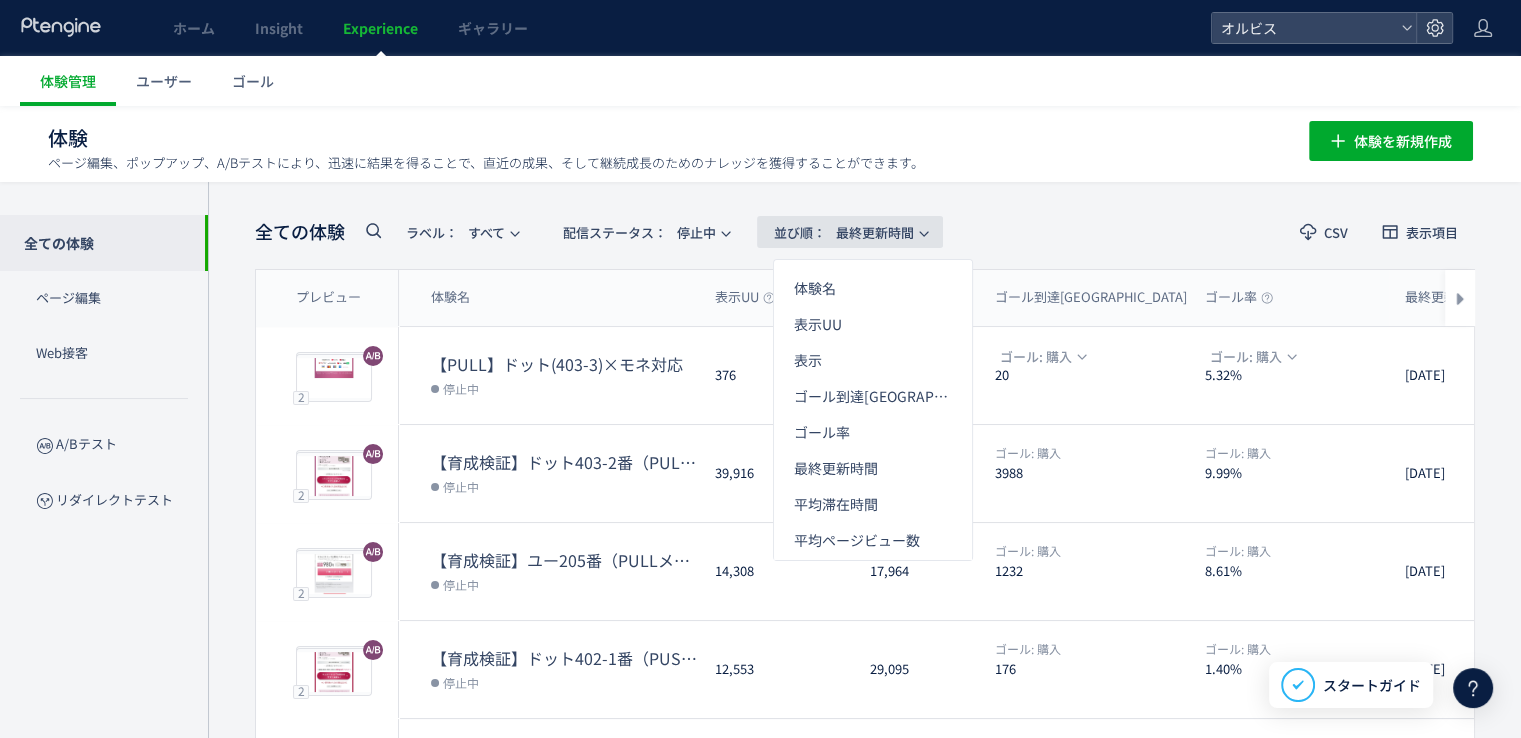 click on "並び順：  最終更新時間" 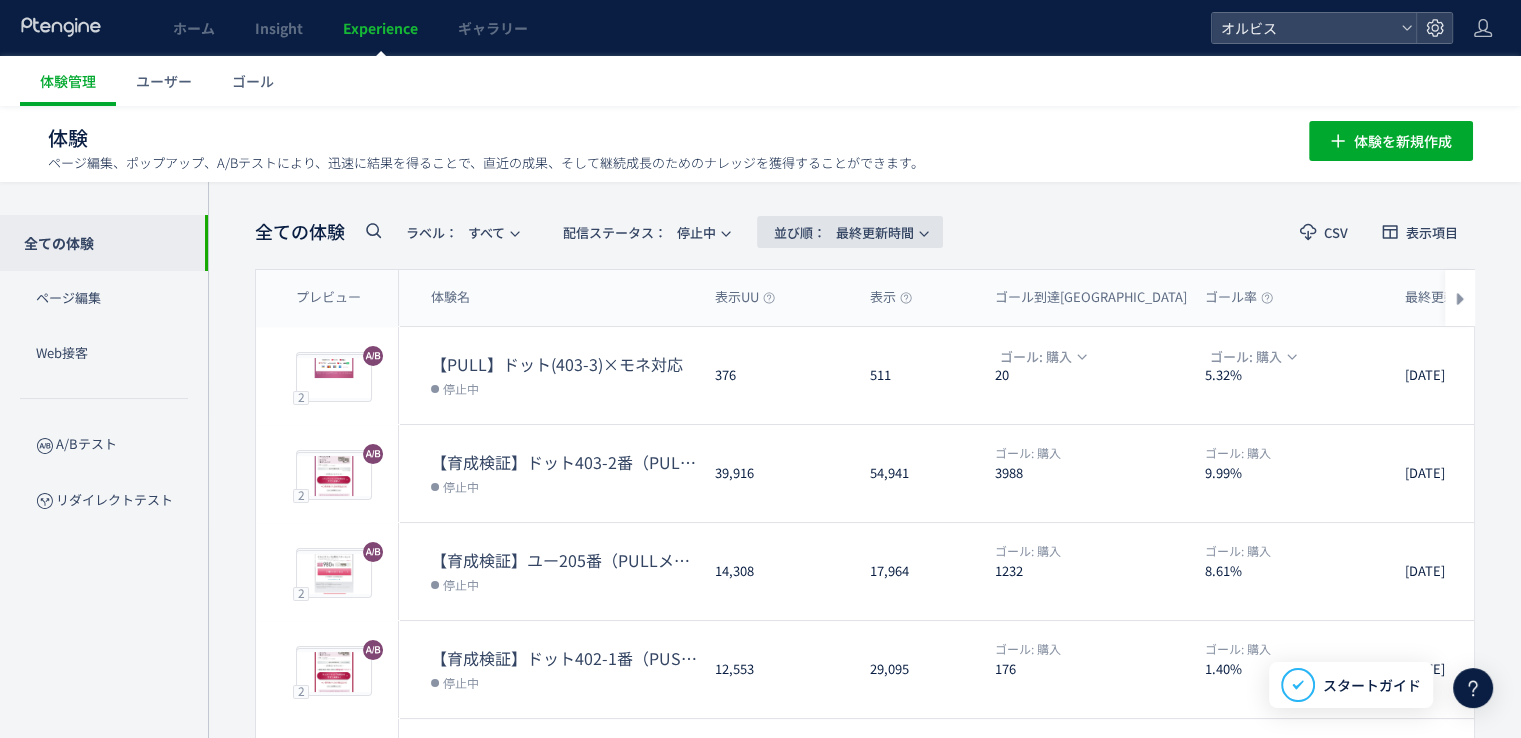 click on "並び順：  最終更新時間" 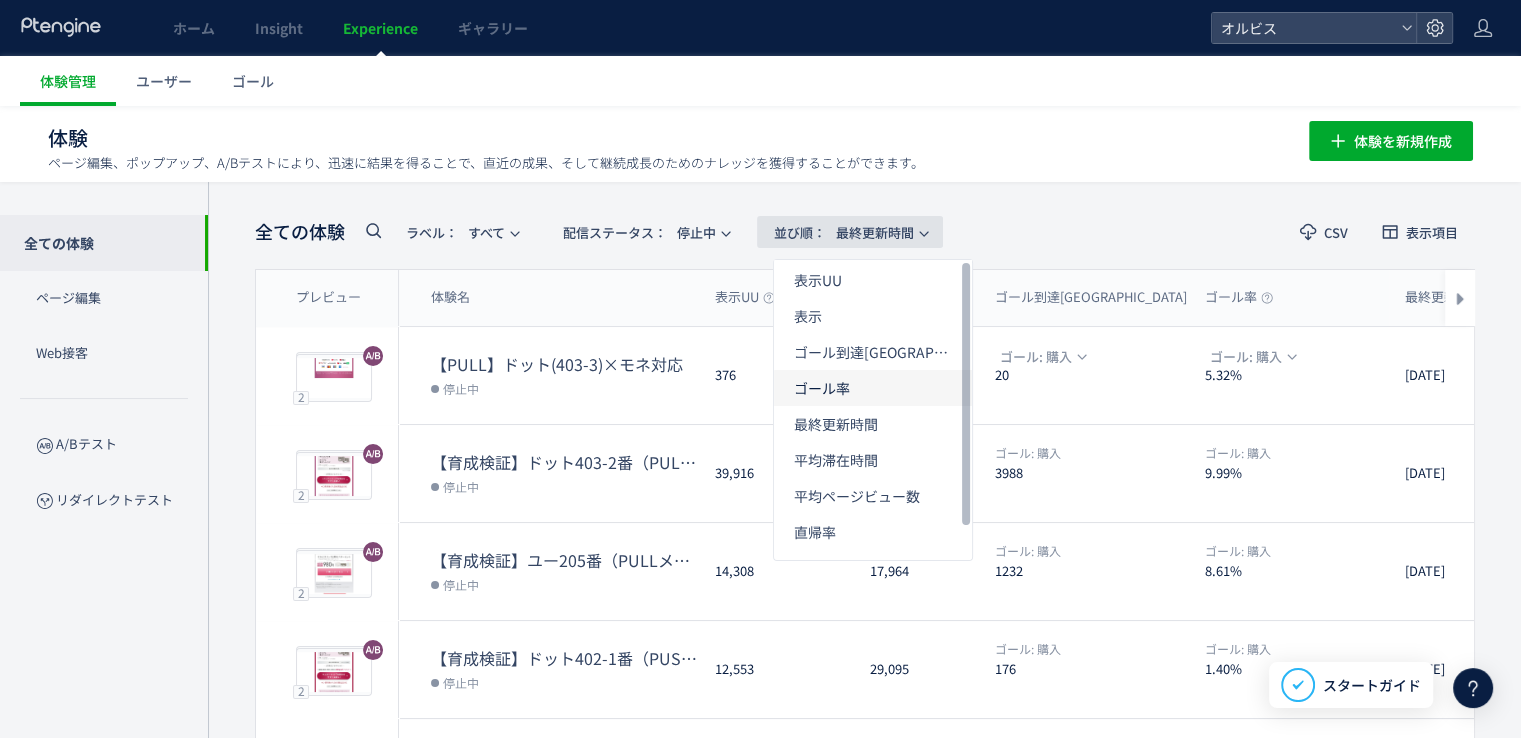 scroll, scrollTop: 0, scrollLeft: 0, axis: both 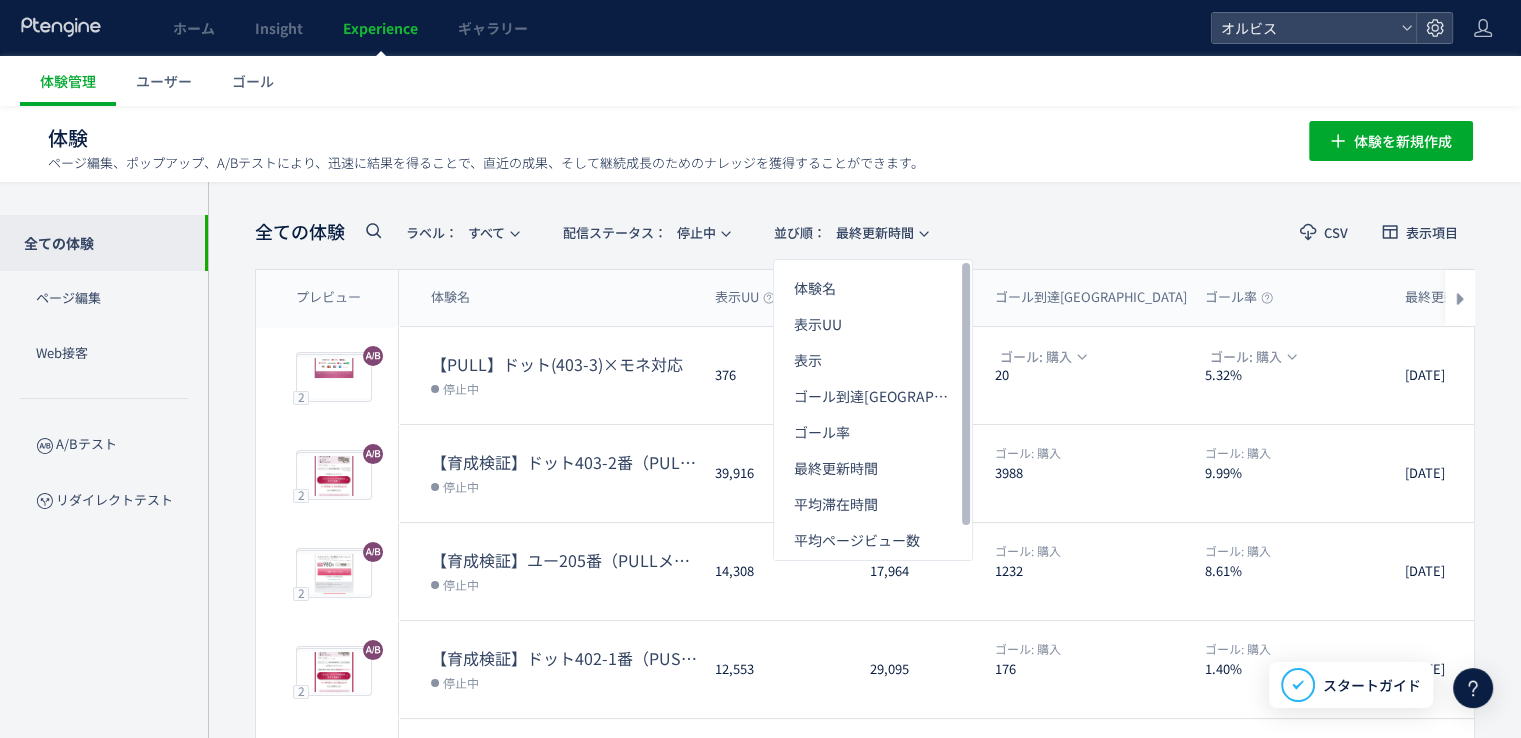click on "全ての体験 ラベル：  すべて 配信ステータス​：  停止中 並び順：  最終更新時間 CSV 表示項目" 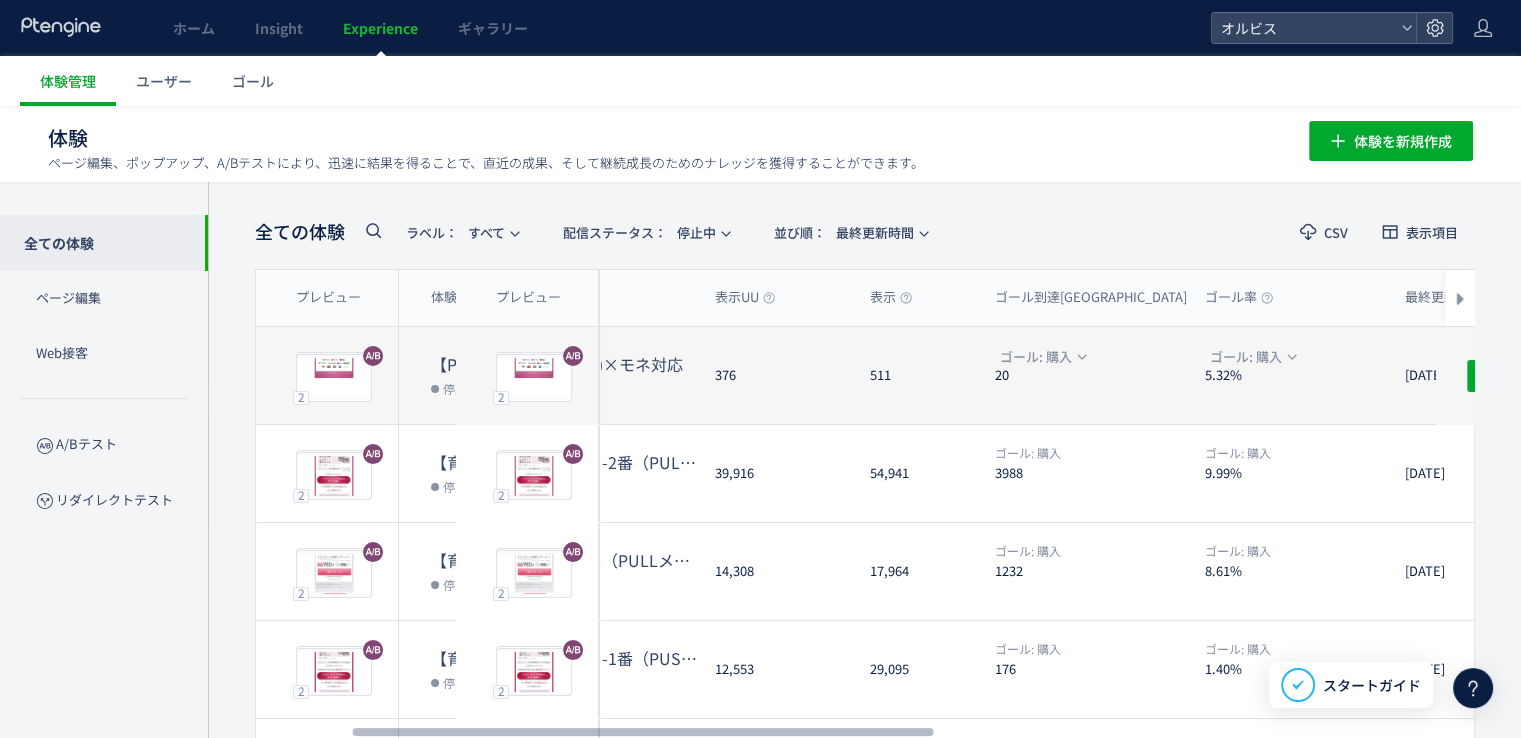 scroll, scrollTop: 0, scrollLeft: 387, axis: horizontal 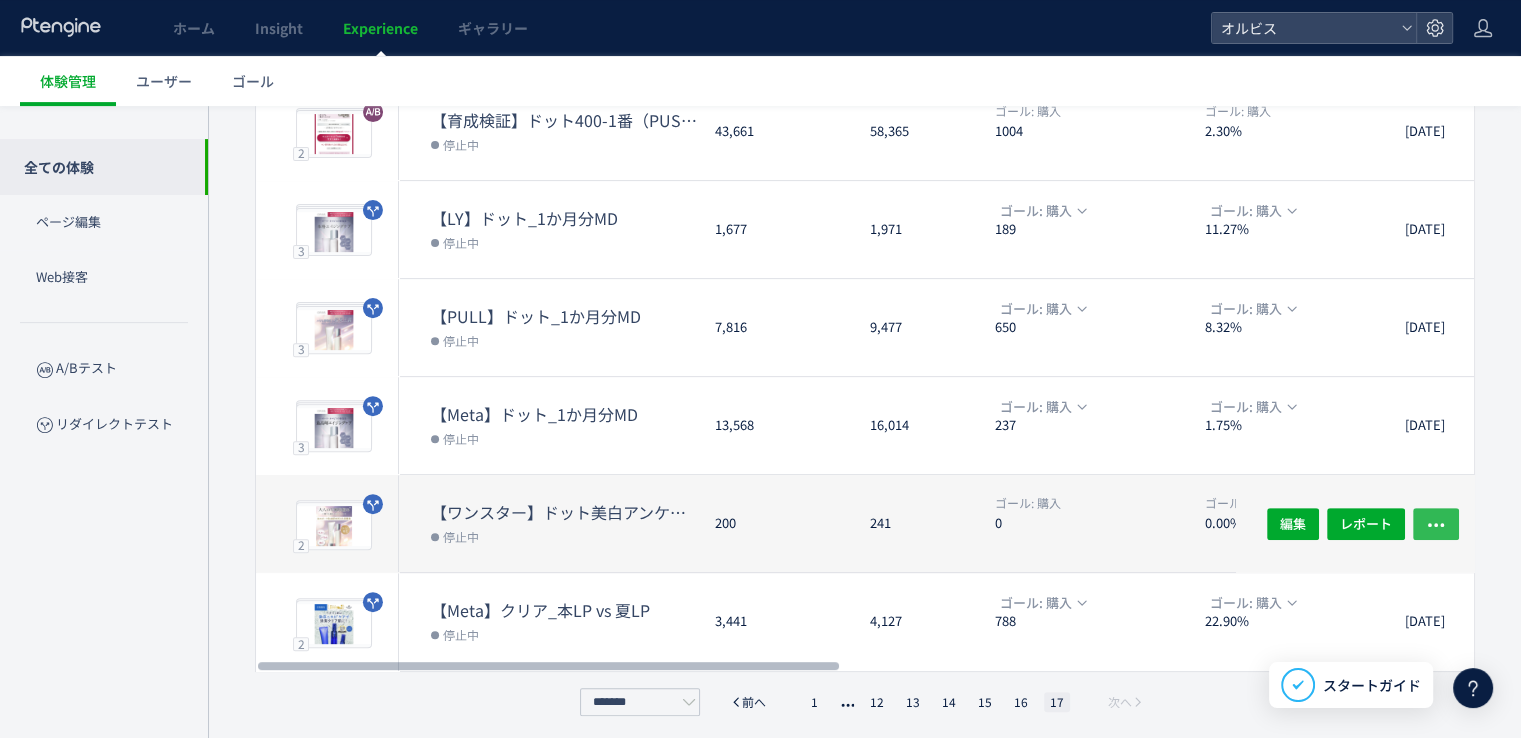 click 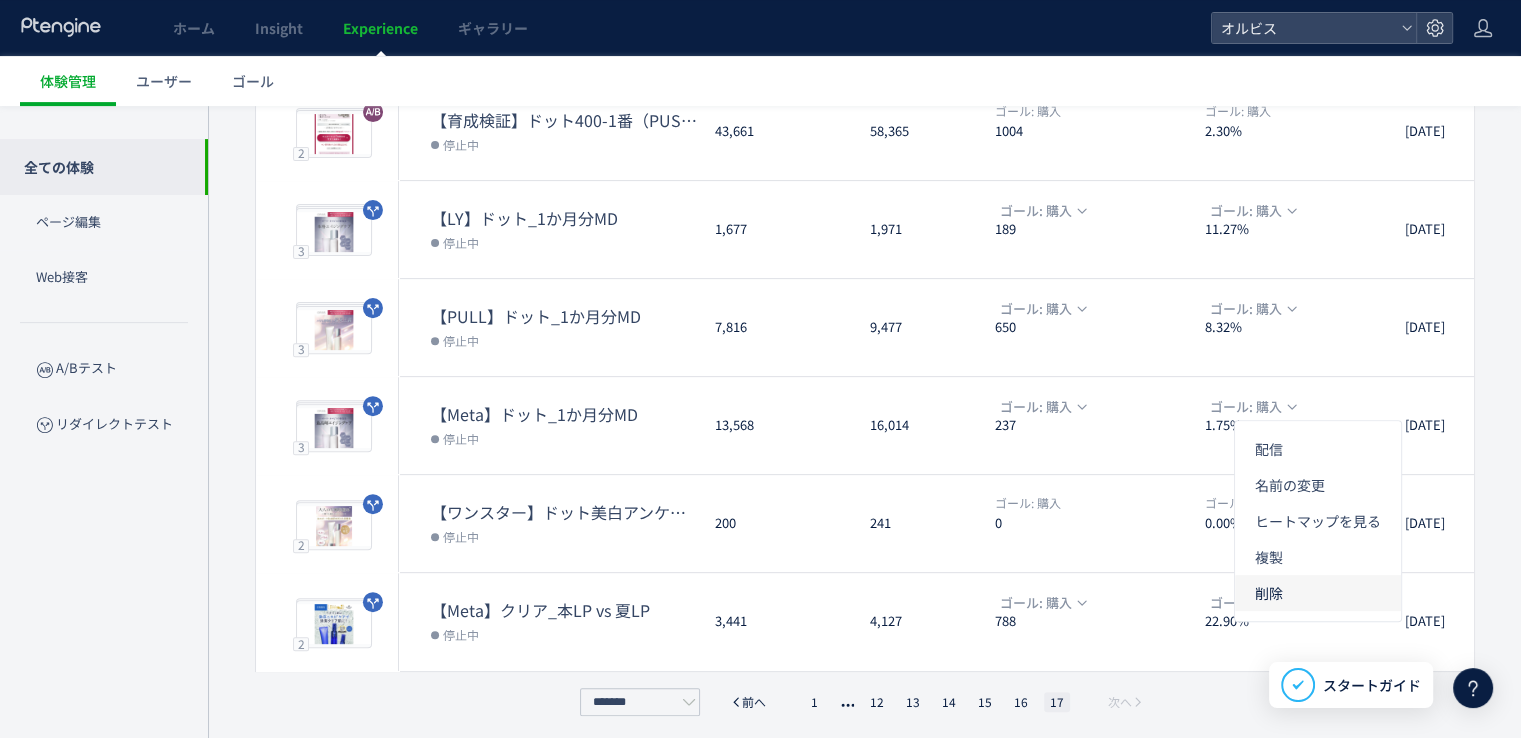 click on "削除" 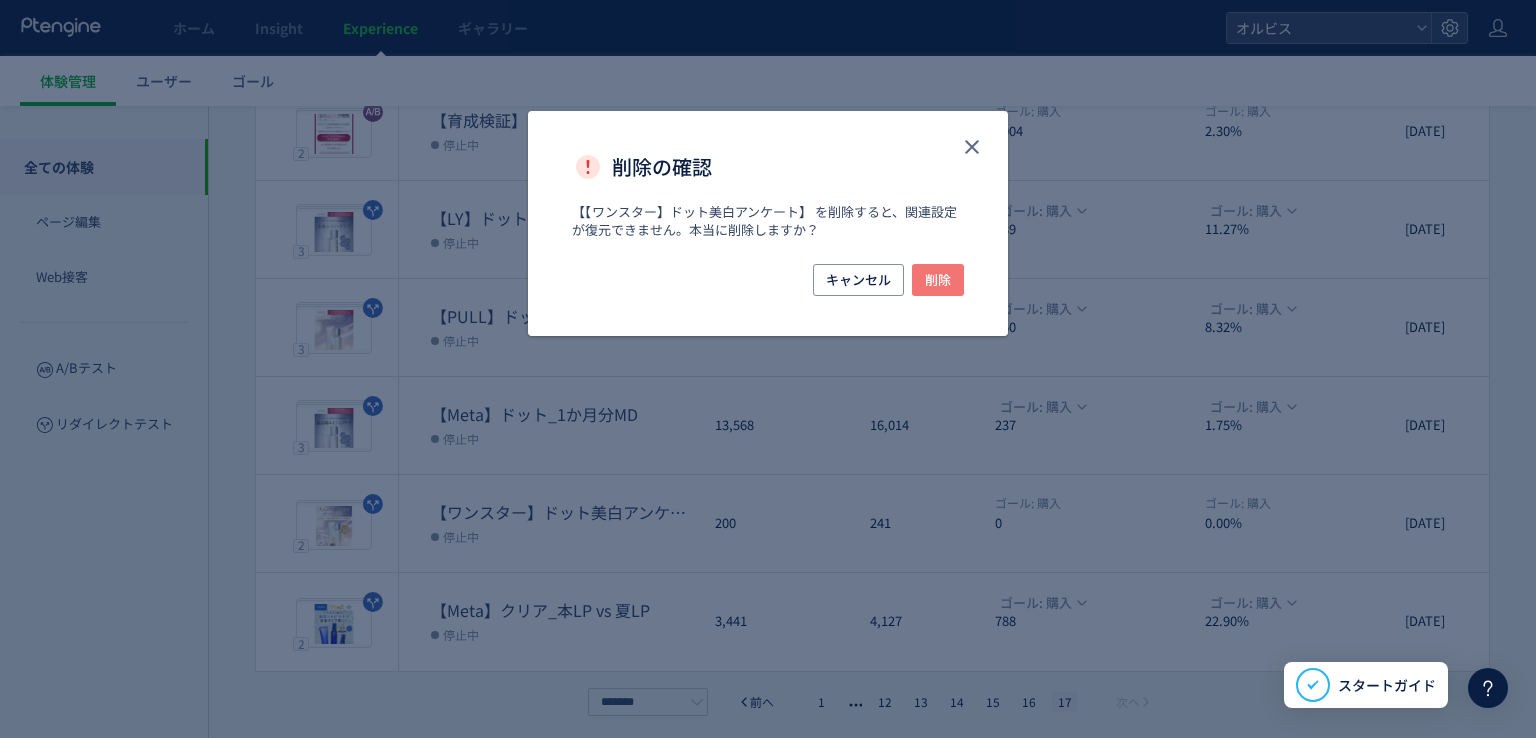 click on "削除" at bounding box center [938, 280] 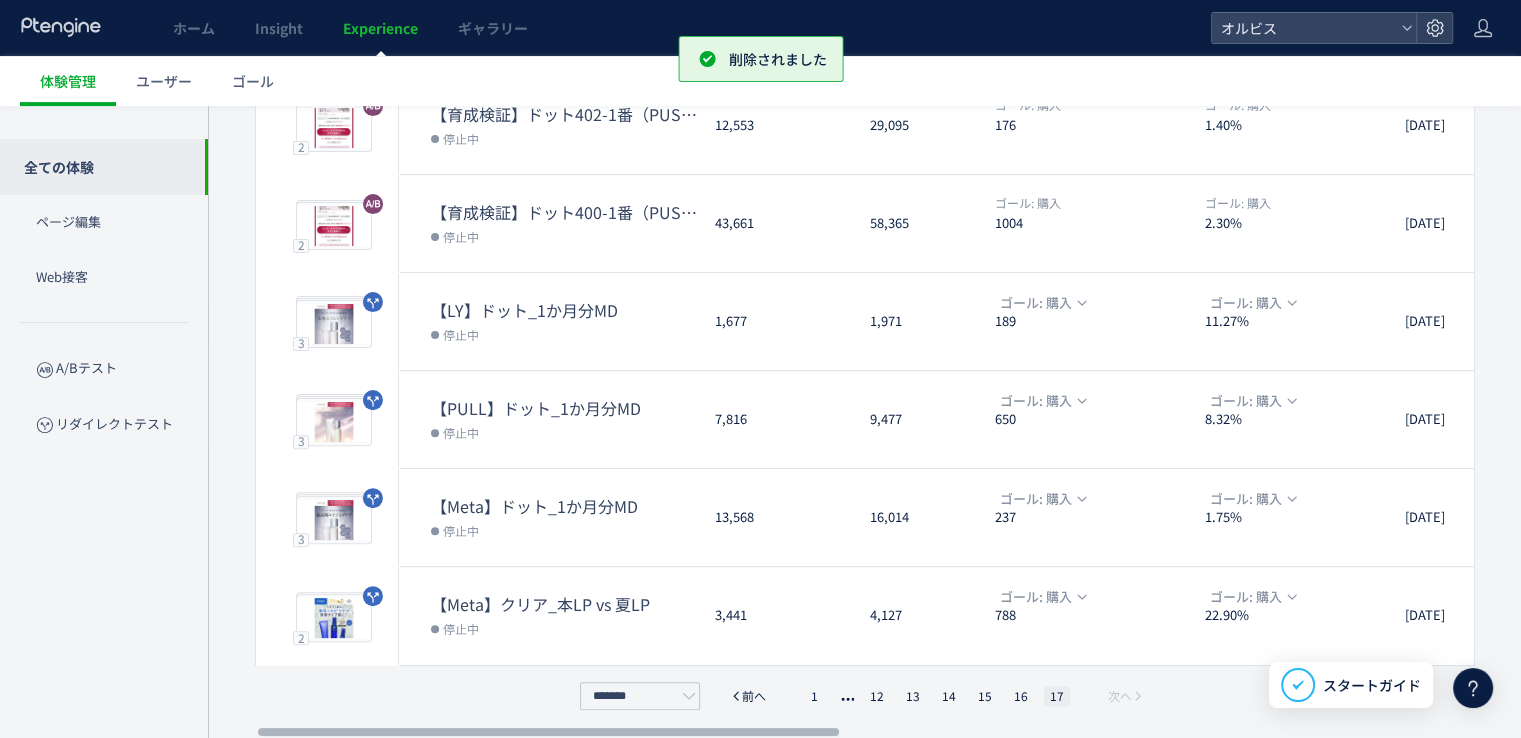 scroll, scrollTop: 0, scrollLeft: 0, axis: both 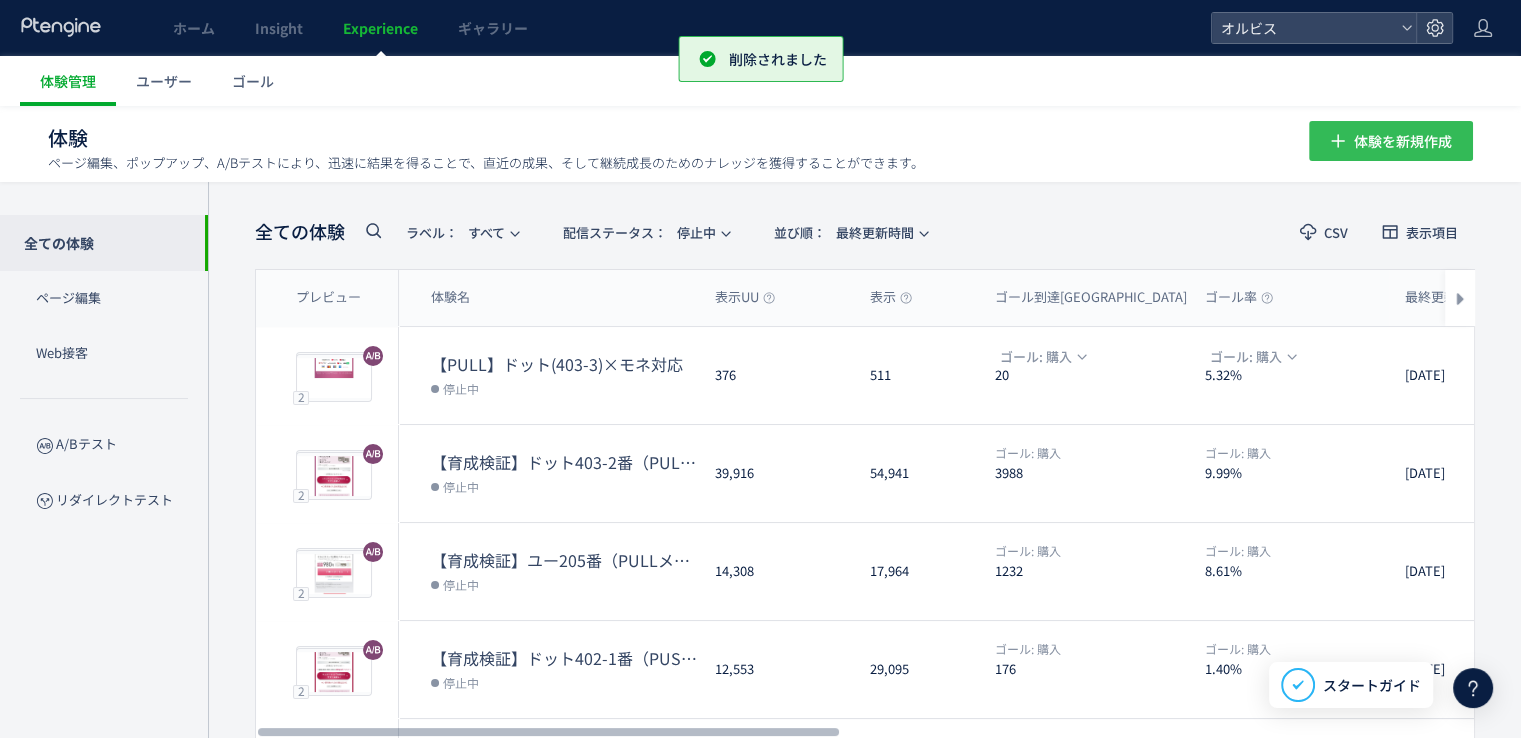 click on "体験を新規作成" 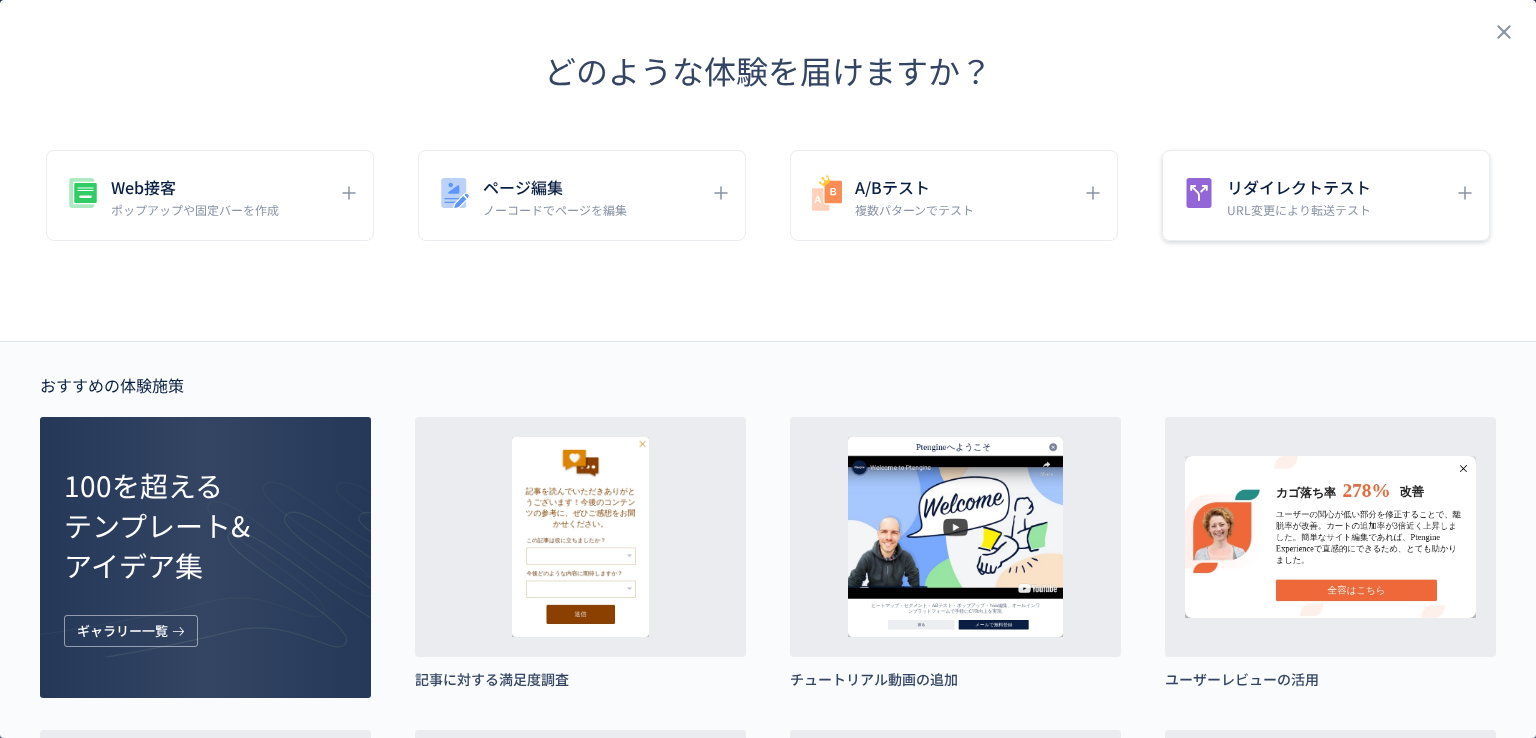 click on "リダイレクトテスト" at bounding box center [1299, 187] 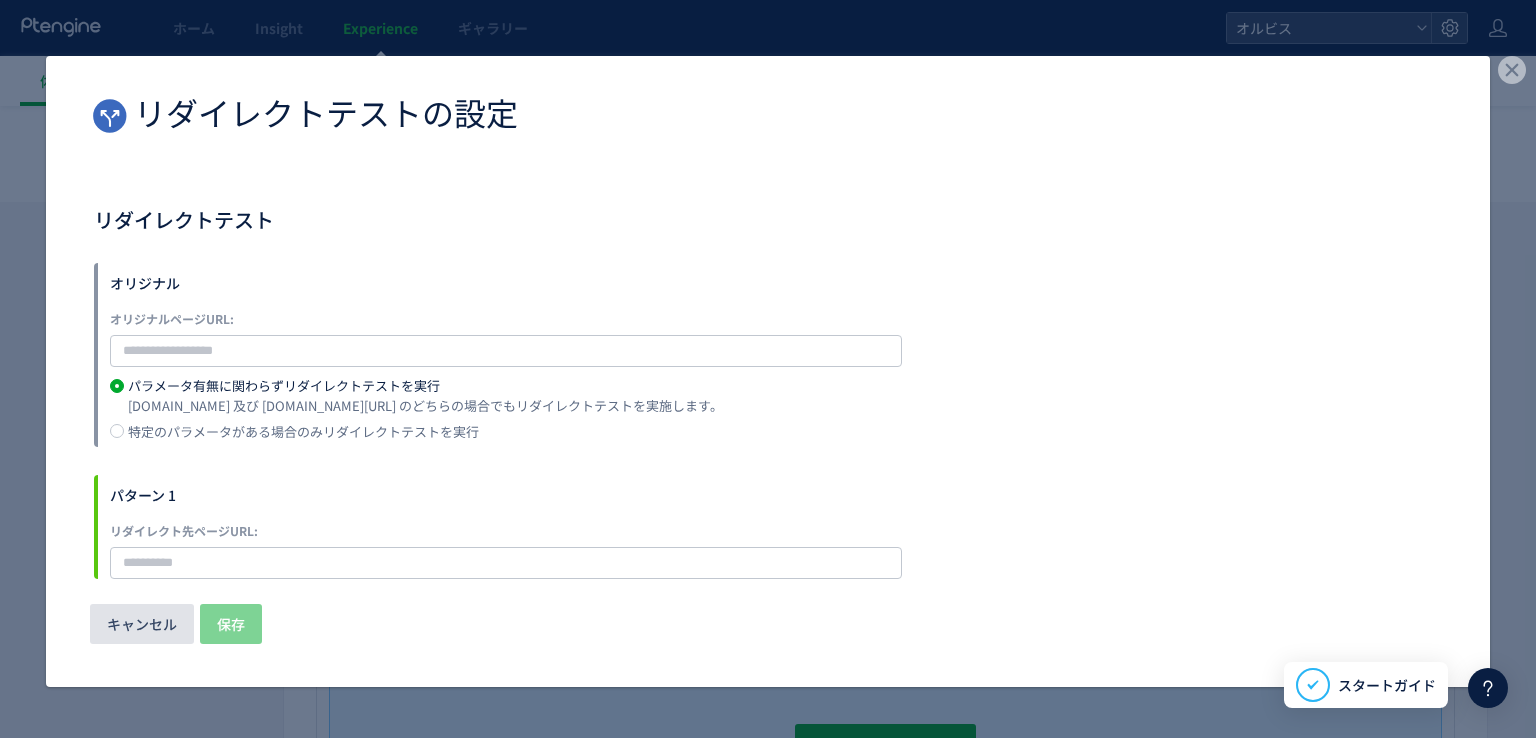 click on "キャンセル" at bounding box center [142, 624] 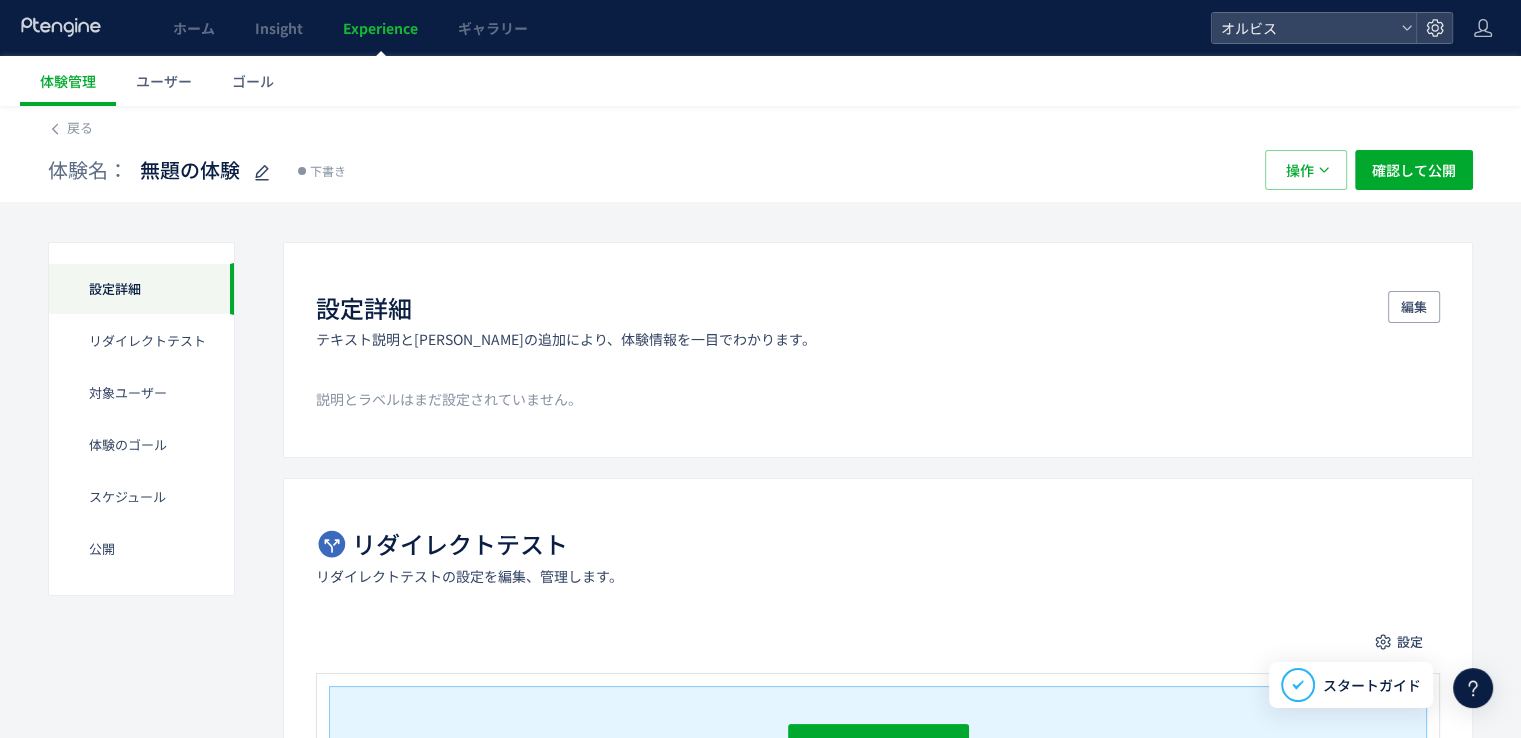 click on "Experience" at bounding box center (380, 28) 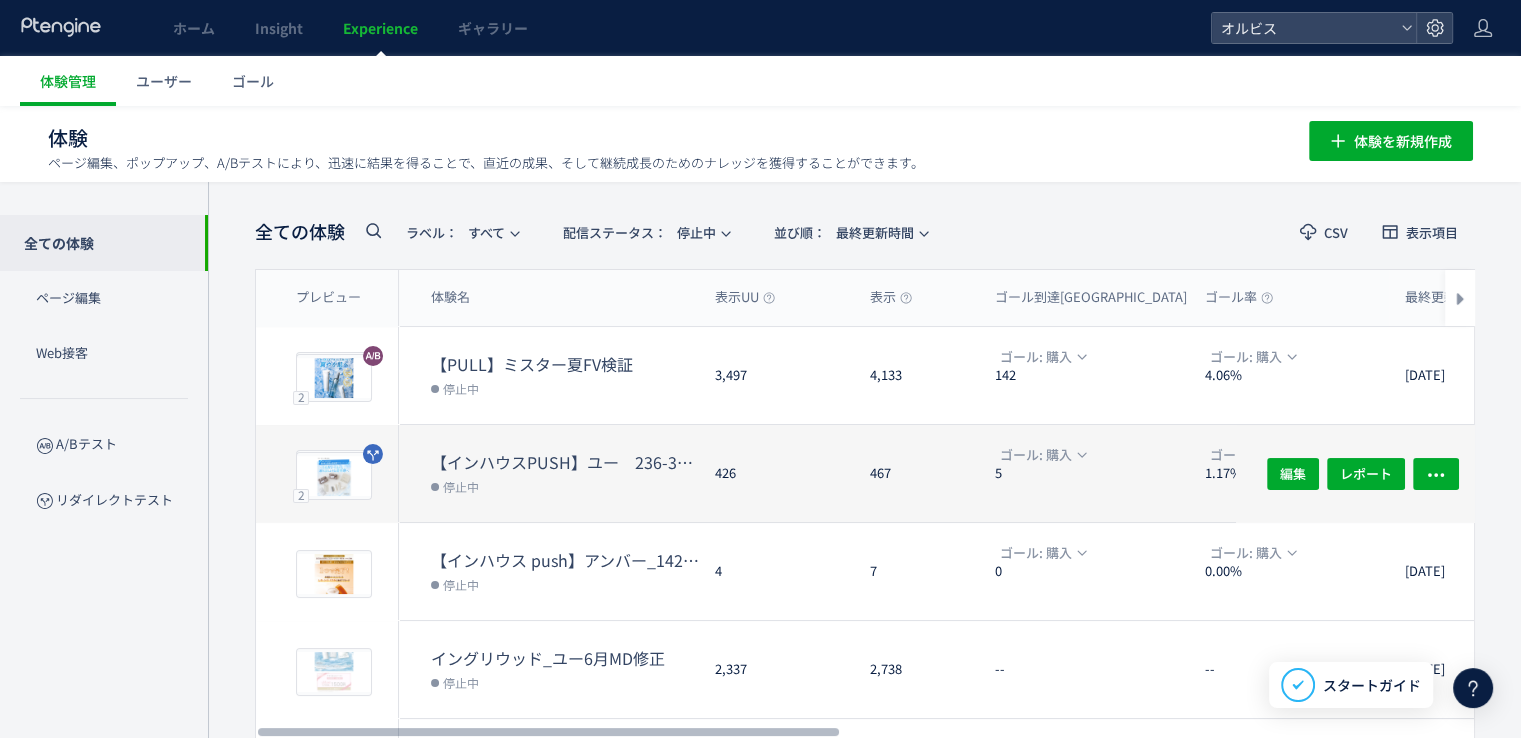 click on "停止中" at bounding box center [565, 486] 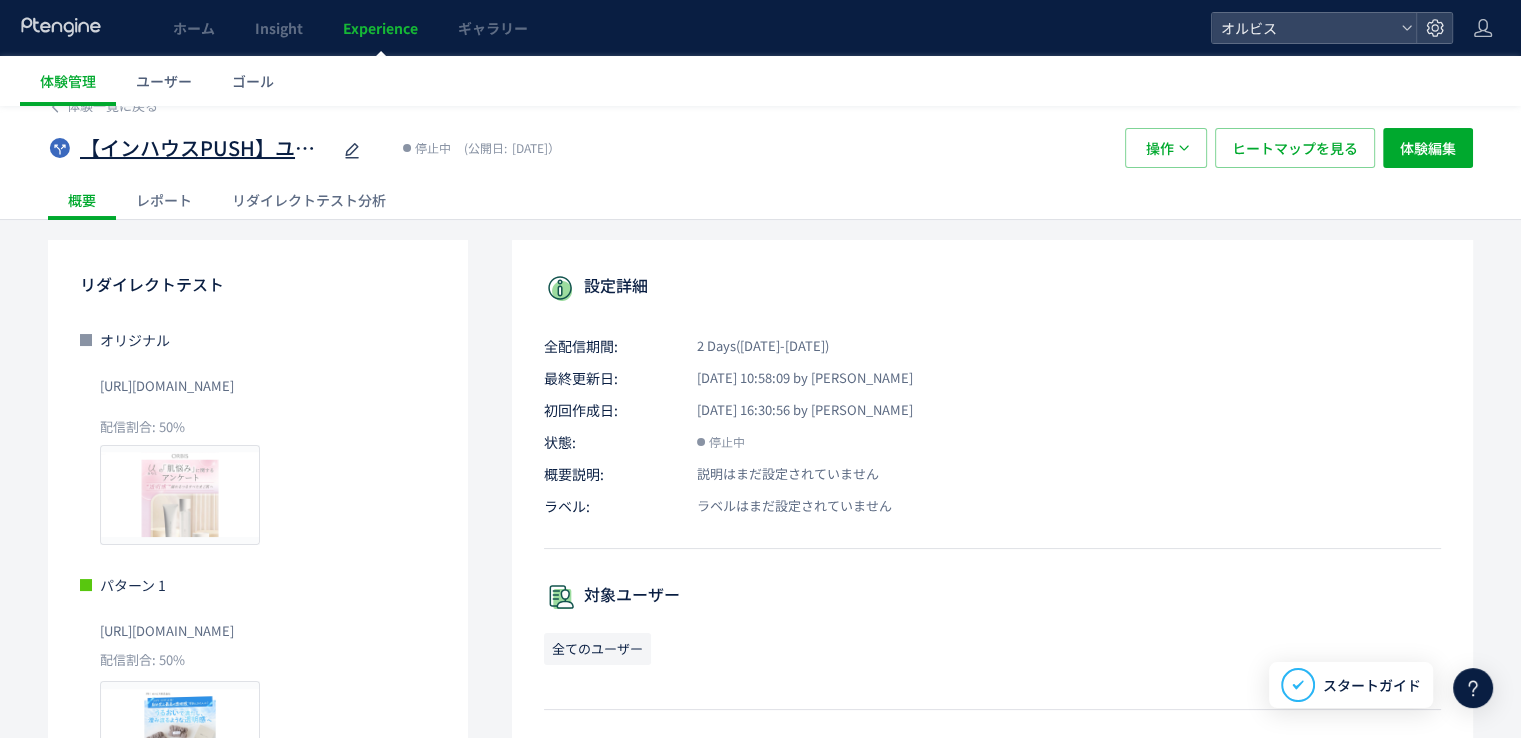 scroll, scrollTop: 0, scrollLeft: 0, axis: both 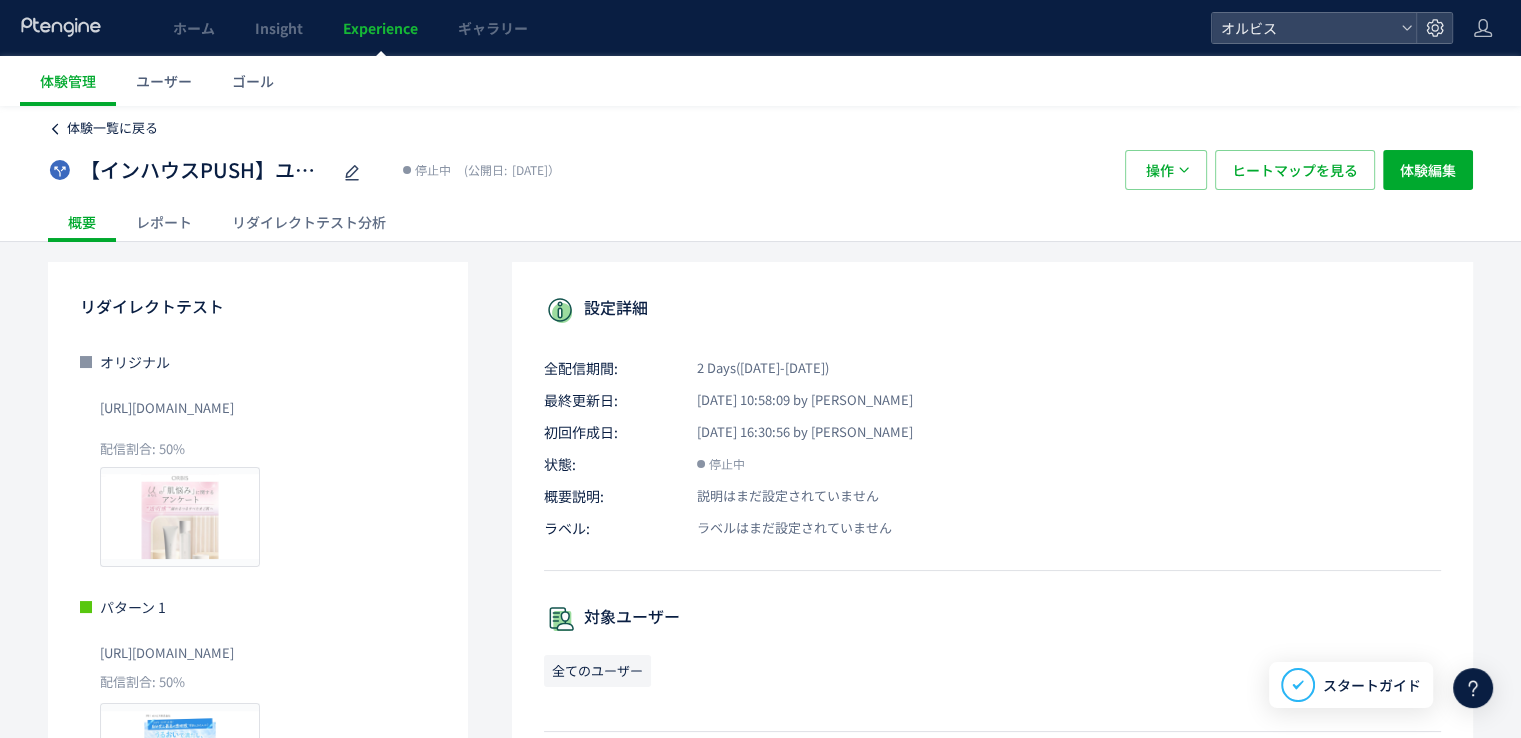 click on "体験一覧に戻る" at bounding box center (103, 128) 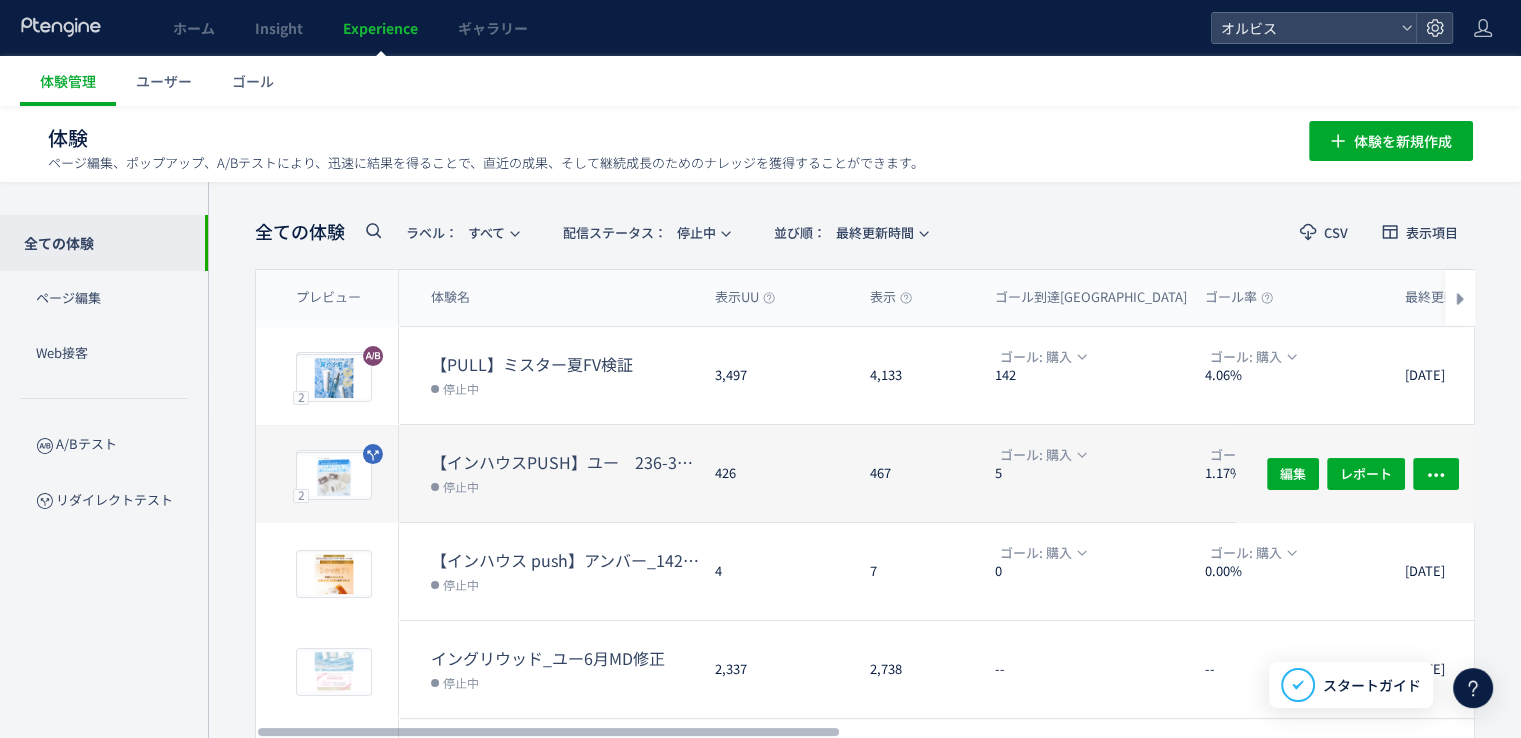 click on "【インハウスPUSH】ユー　236-3vs316-1" at bounding box center [565, 462] 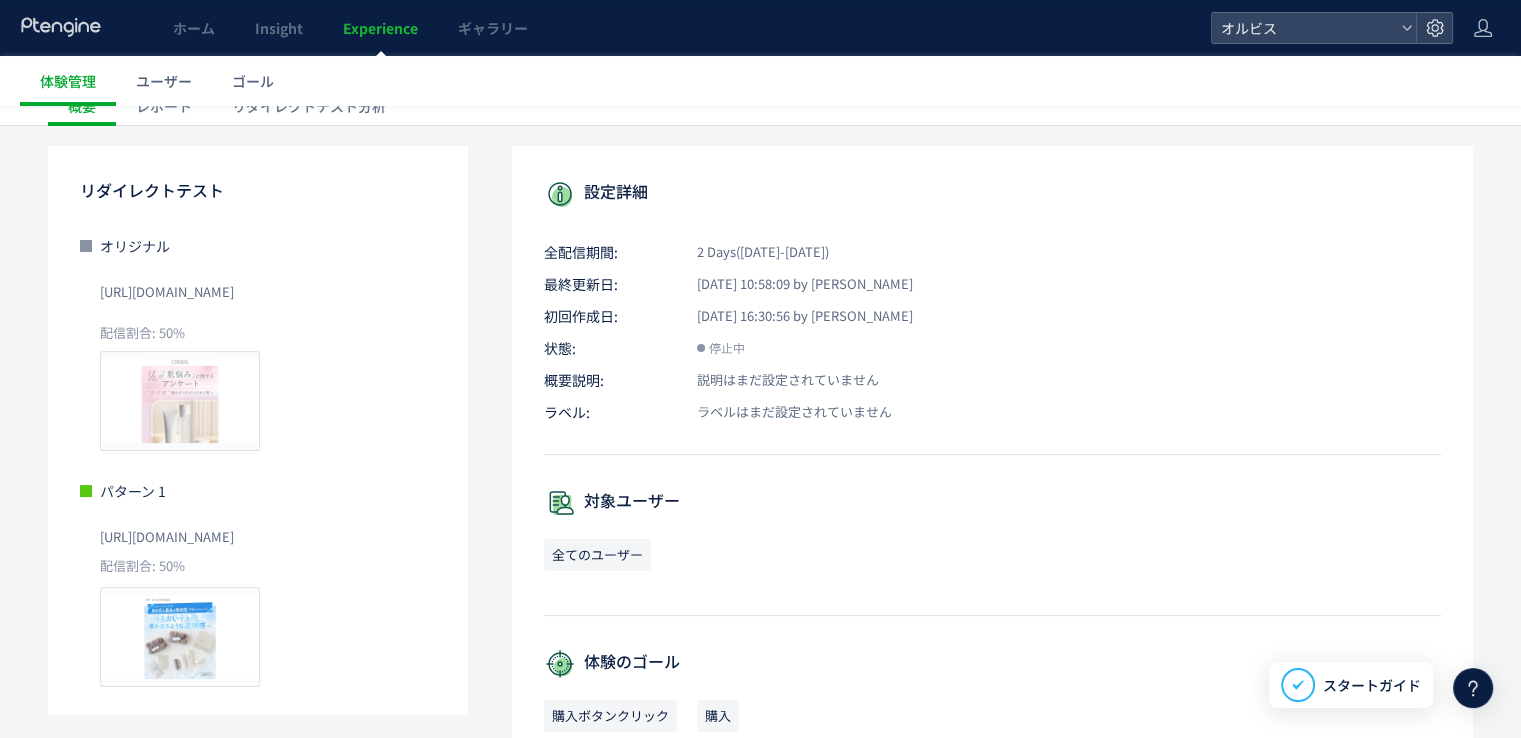 scroll, scrollTop: 0, scrollLeft: 0, axis: both 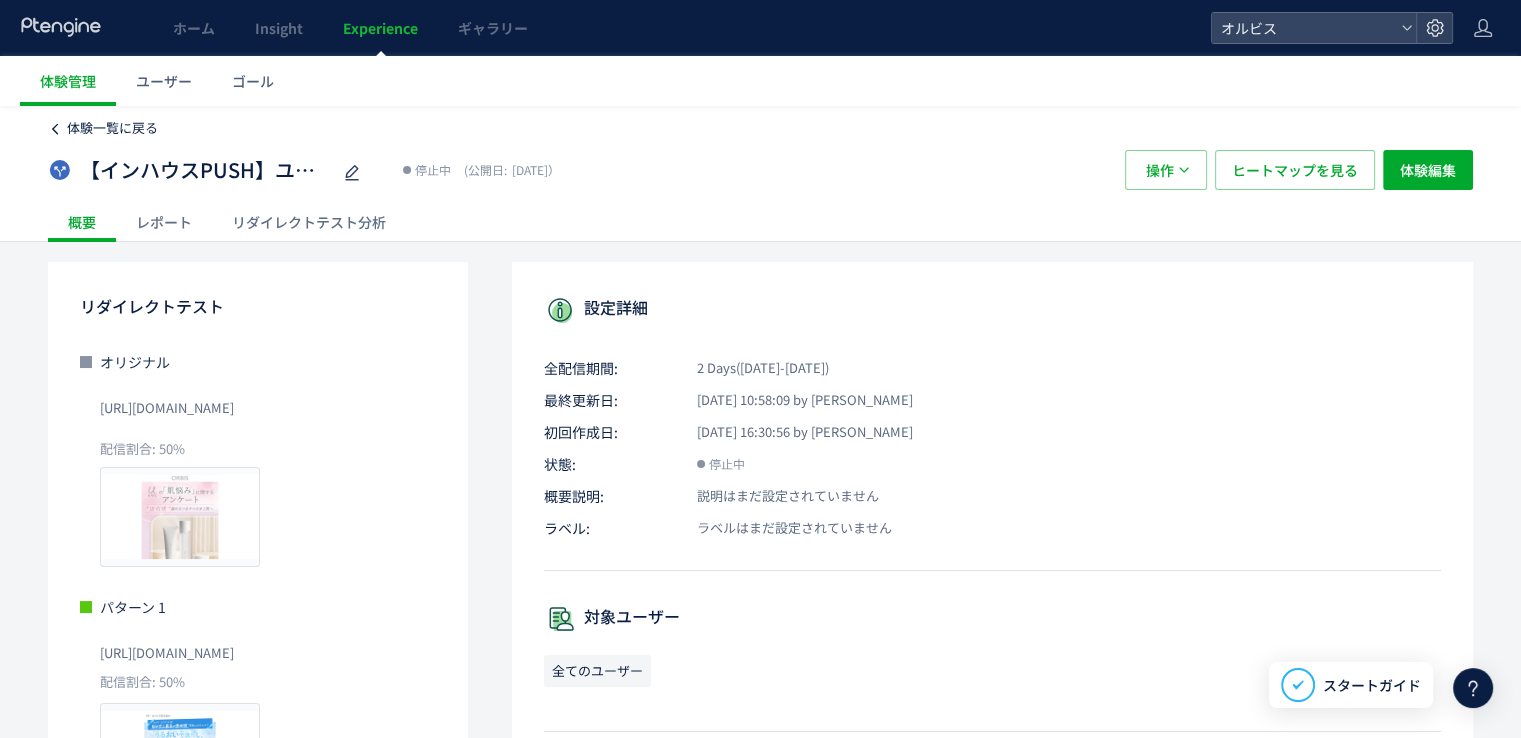 click on "体験一覧に戻る" 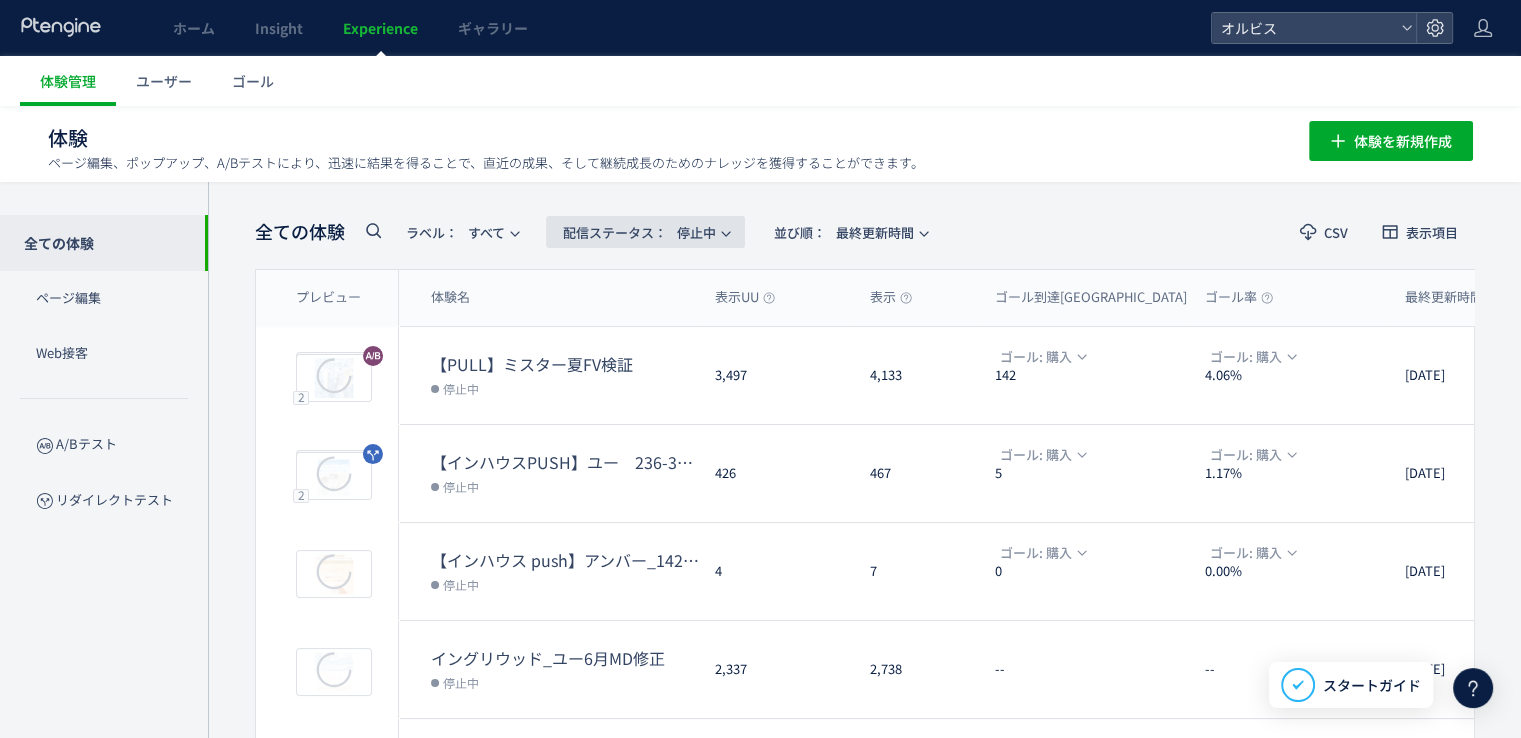 click on "配信ステータス​：  停止中" 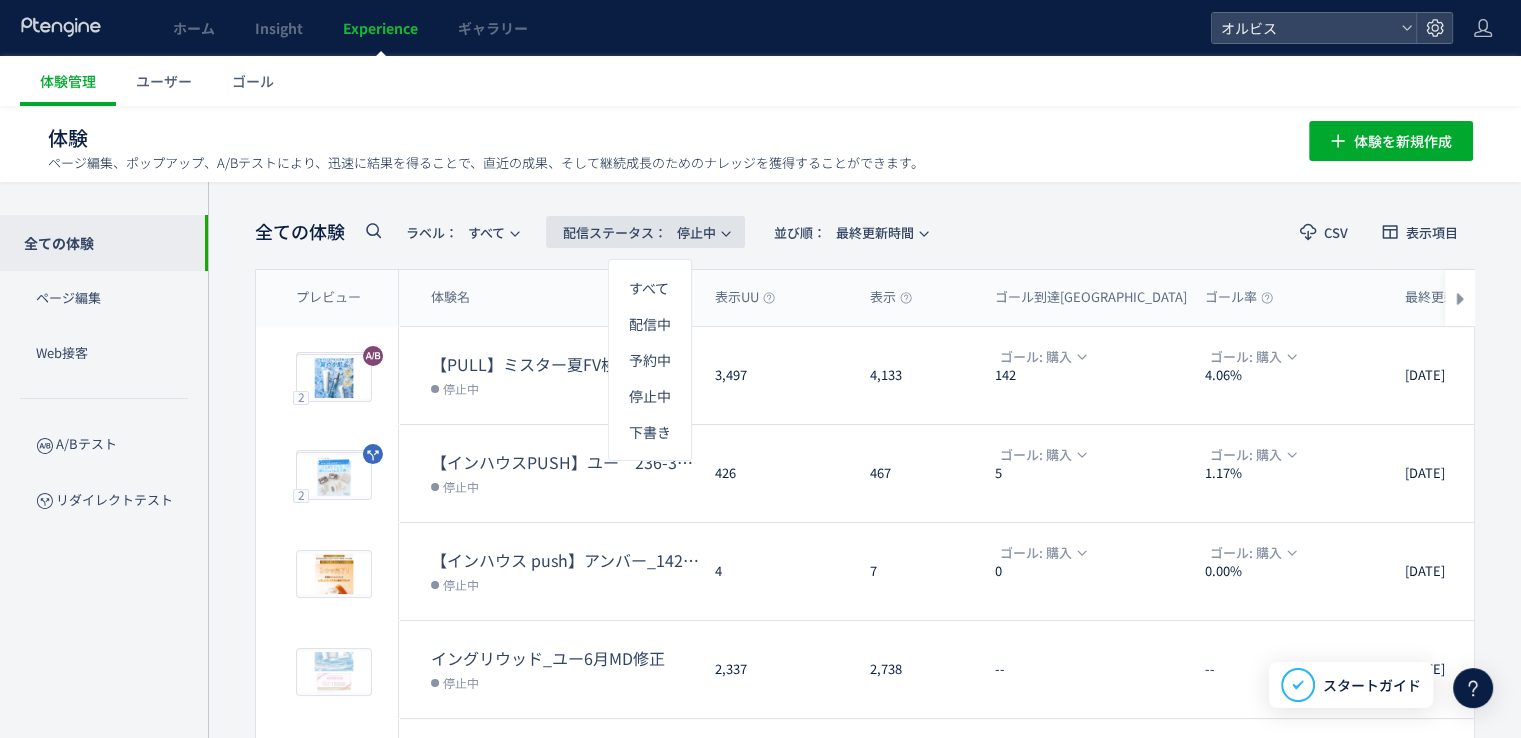 click on "配信ステータス​：  停止中" 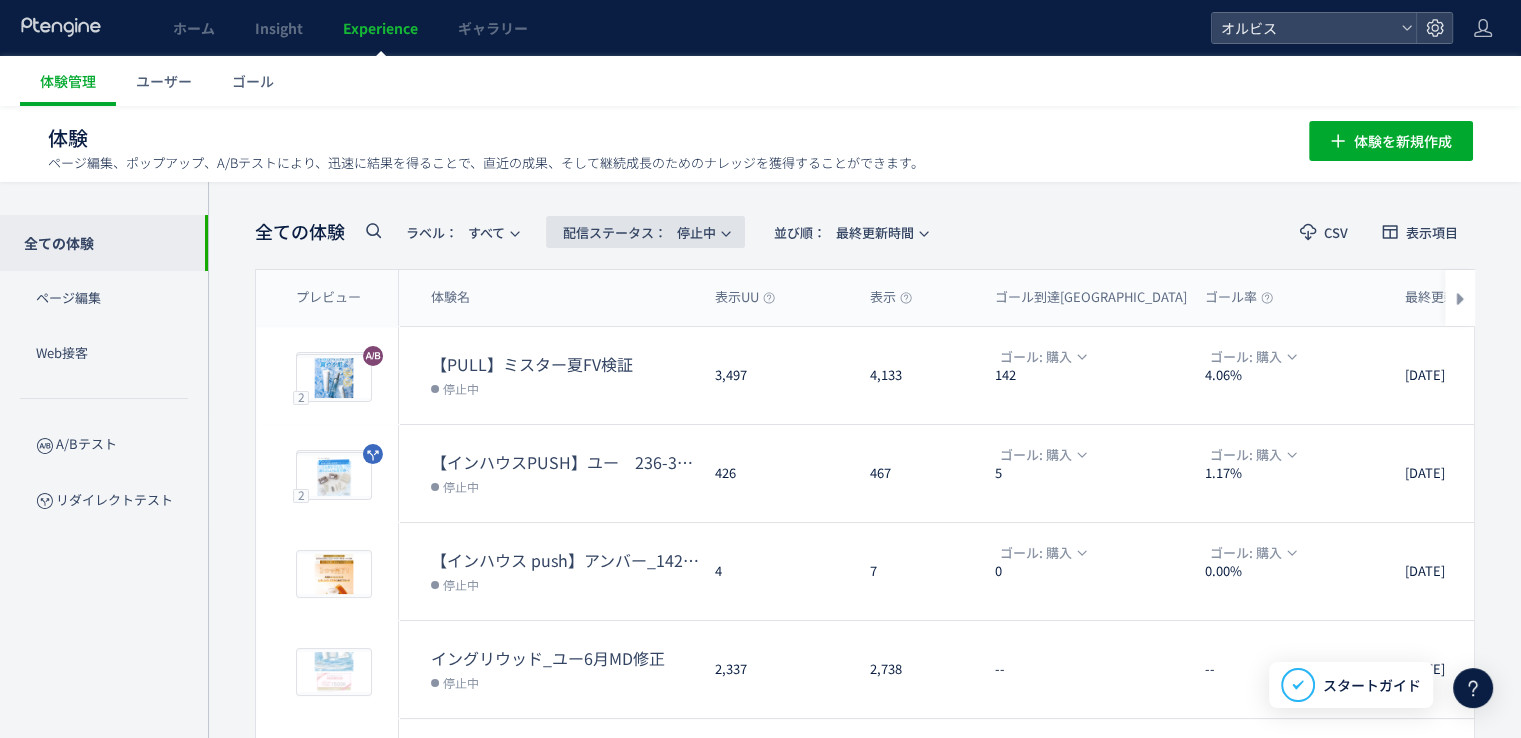 click on "配信ステータス​：  停止中" 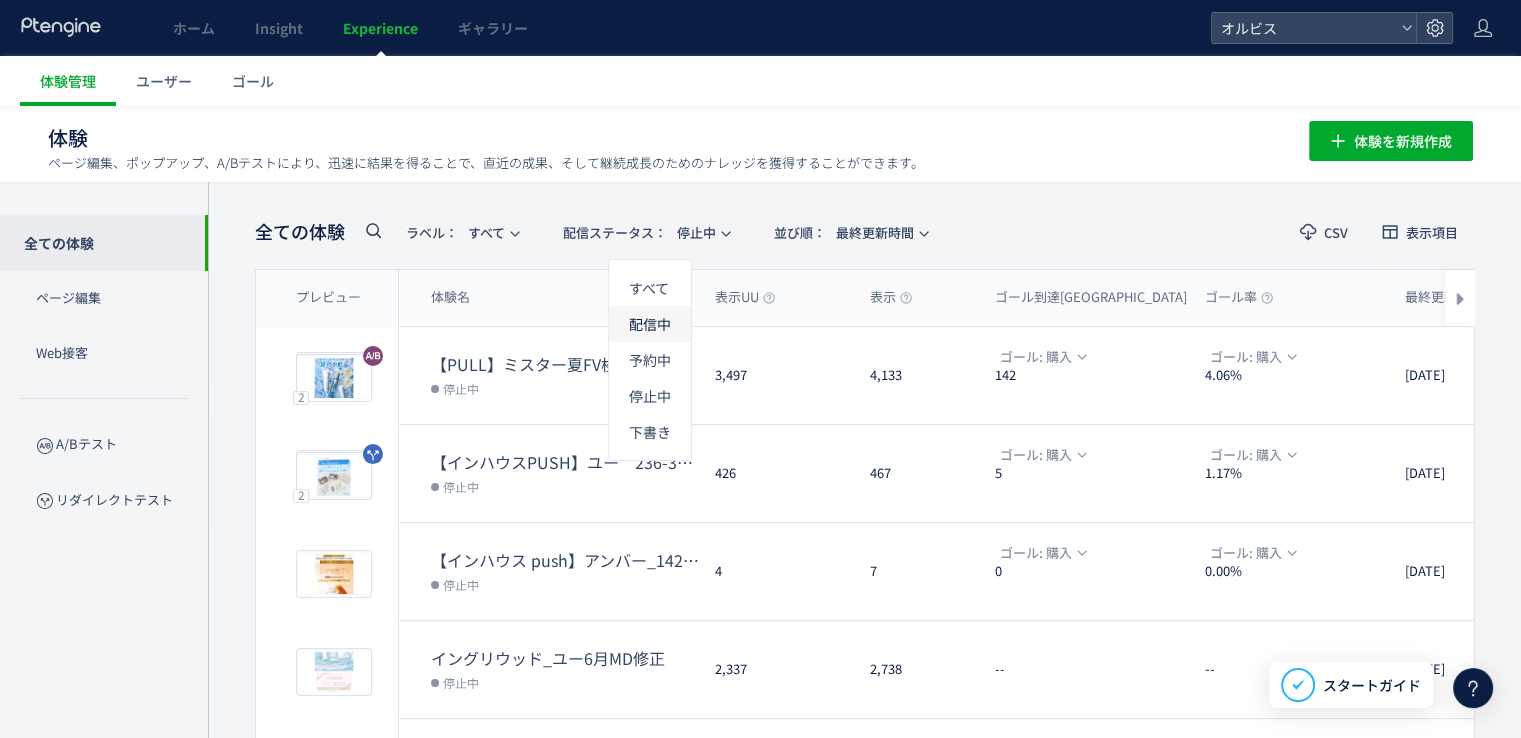 click on "配信中" 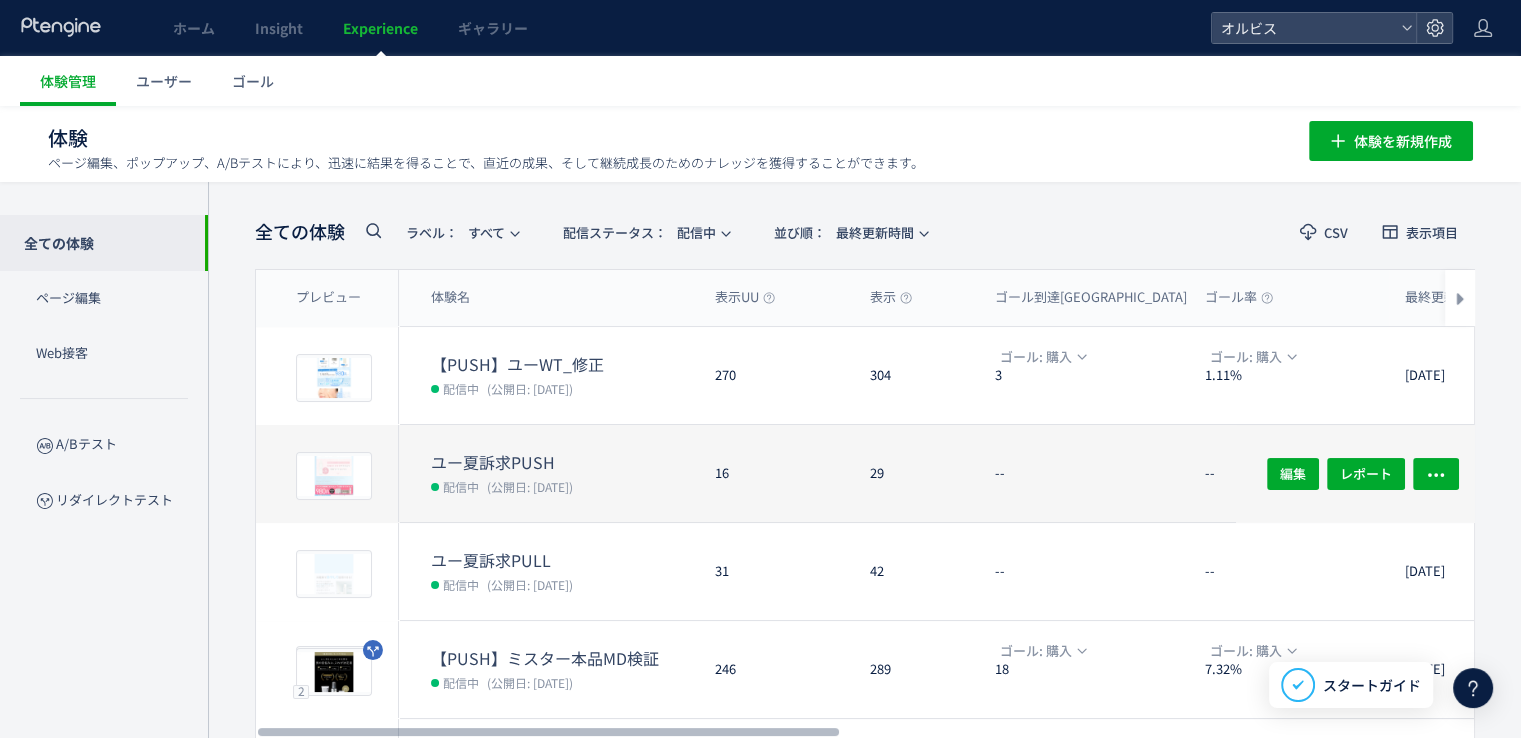 click on "(公開日: [DATE])" at bounding box center [530, 486] 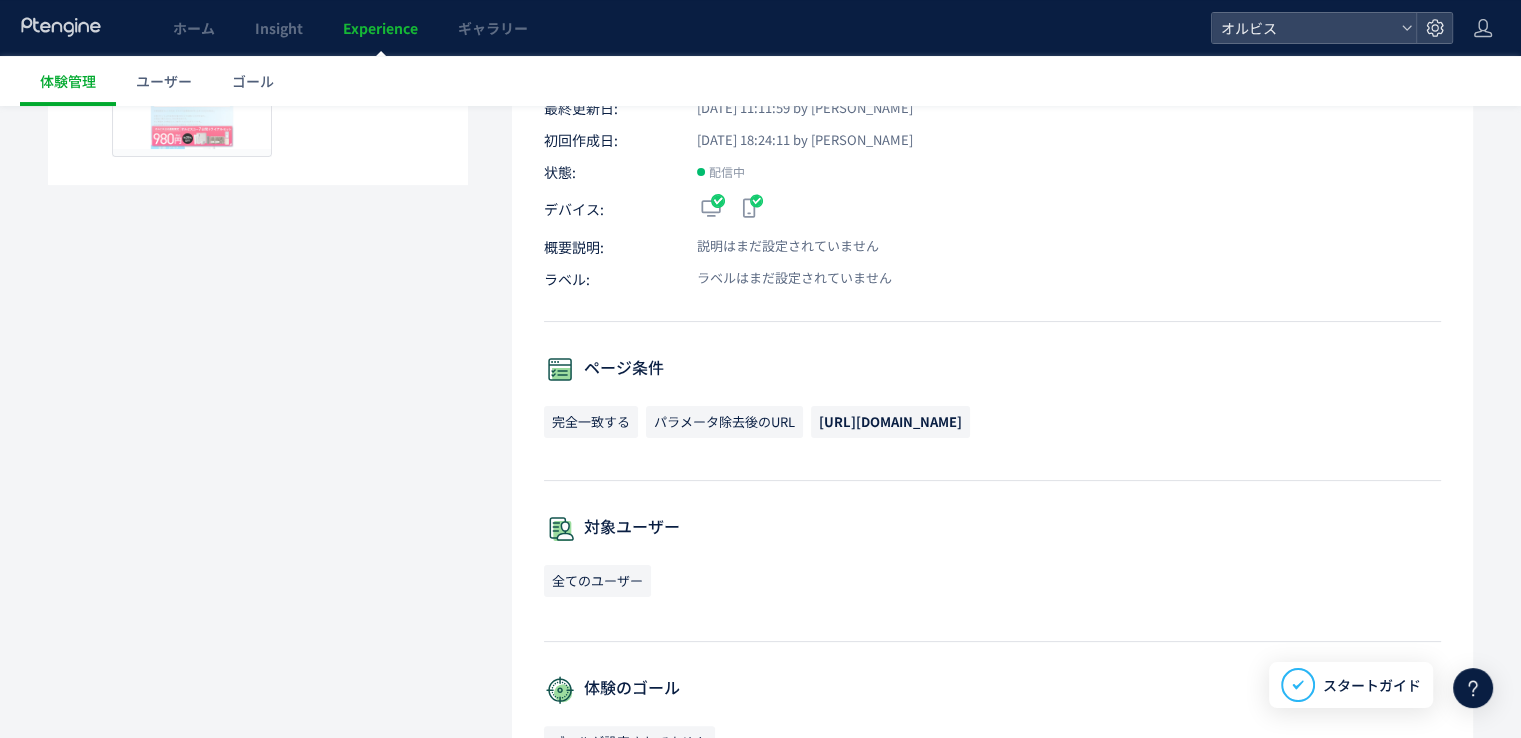 scroll, scrollTop: 0, scrollLeft: 0, axis: both 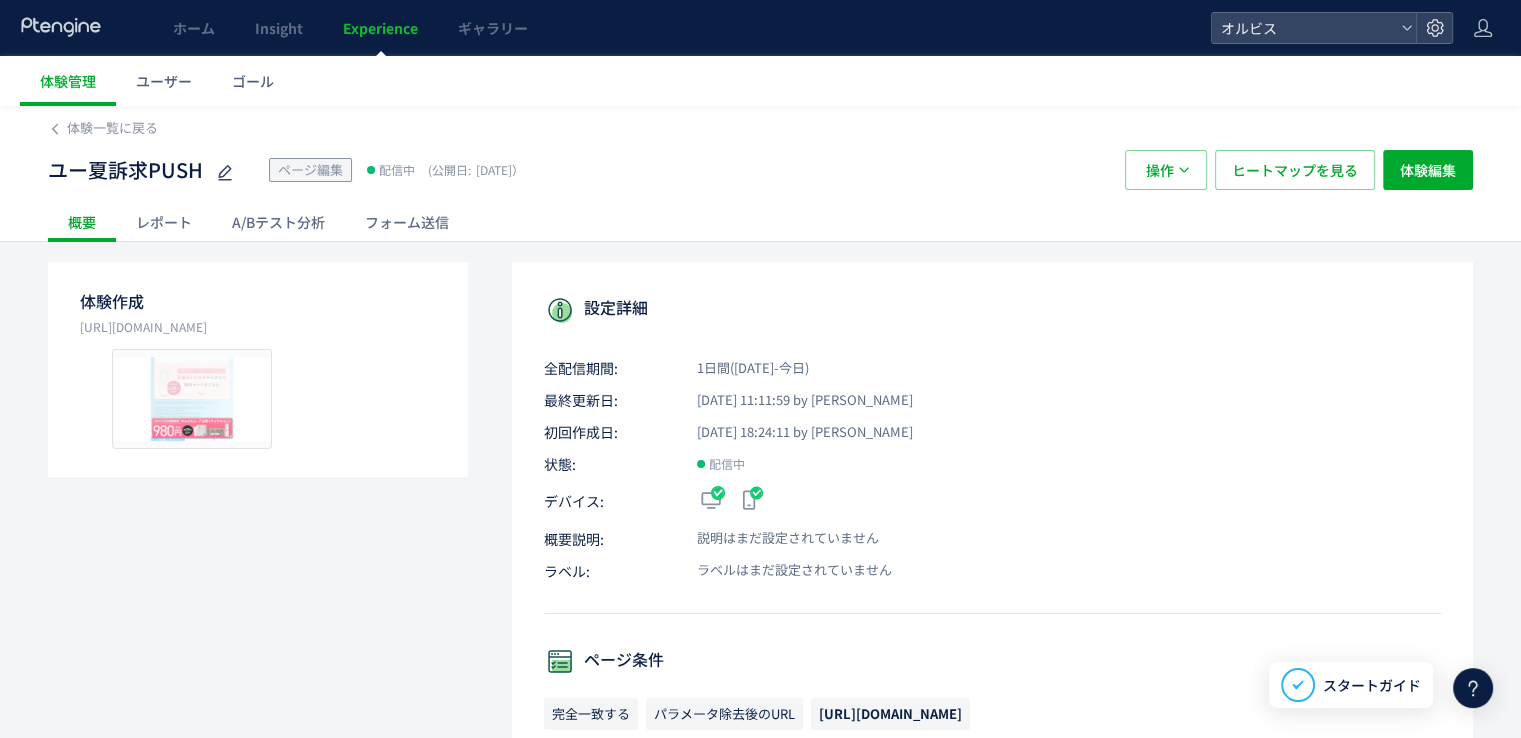click on "レポート" 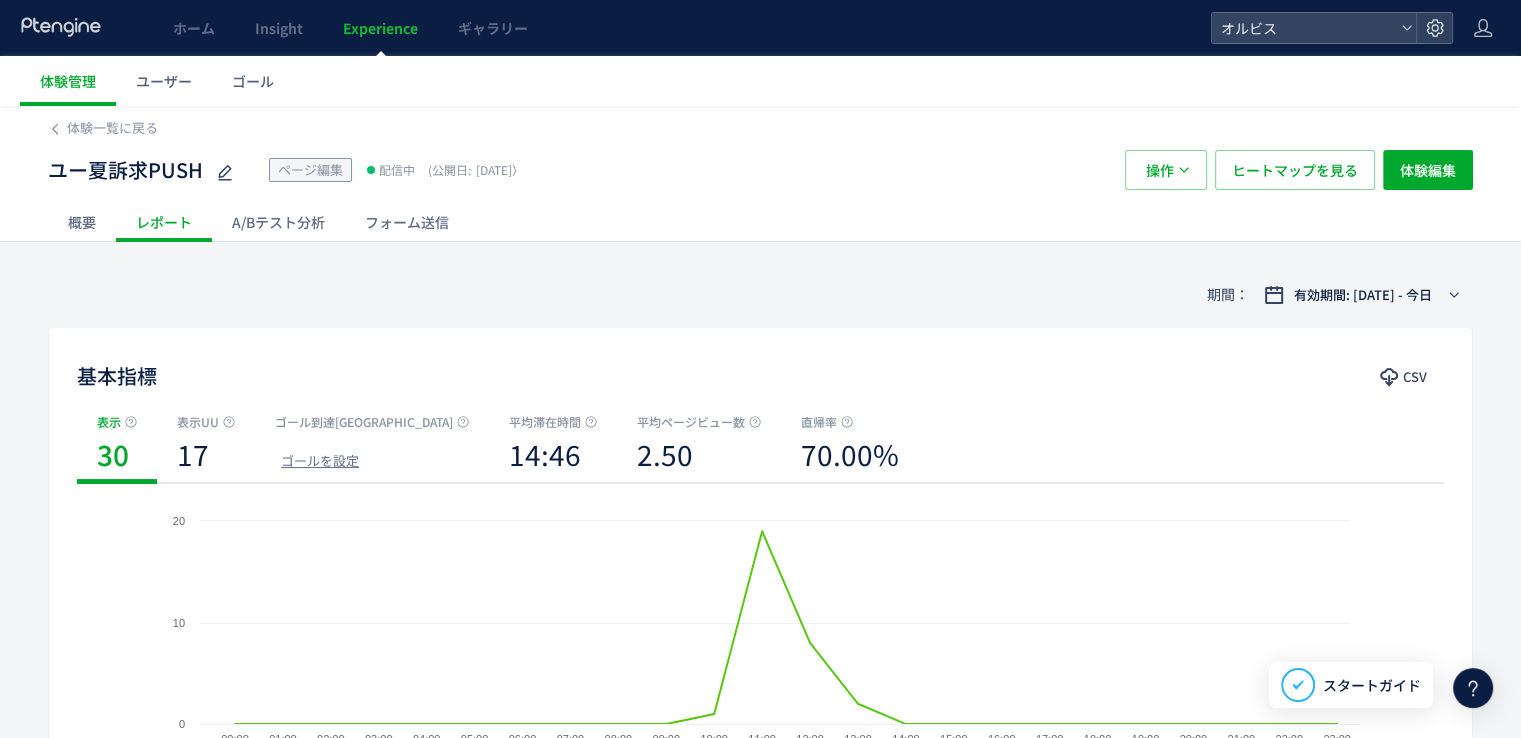 click on "A/Bテスト分析" 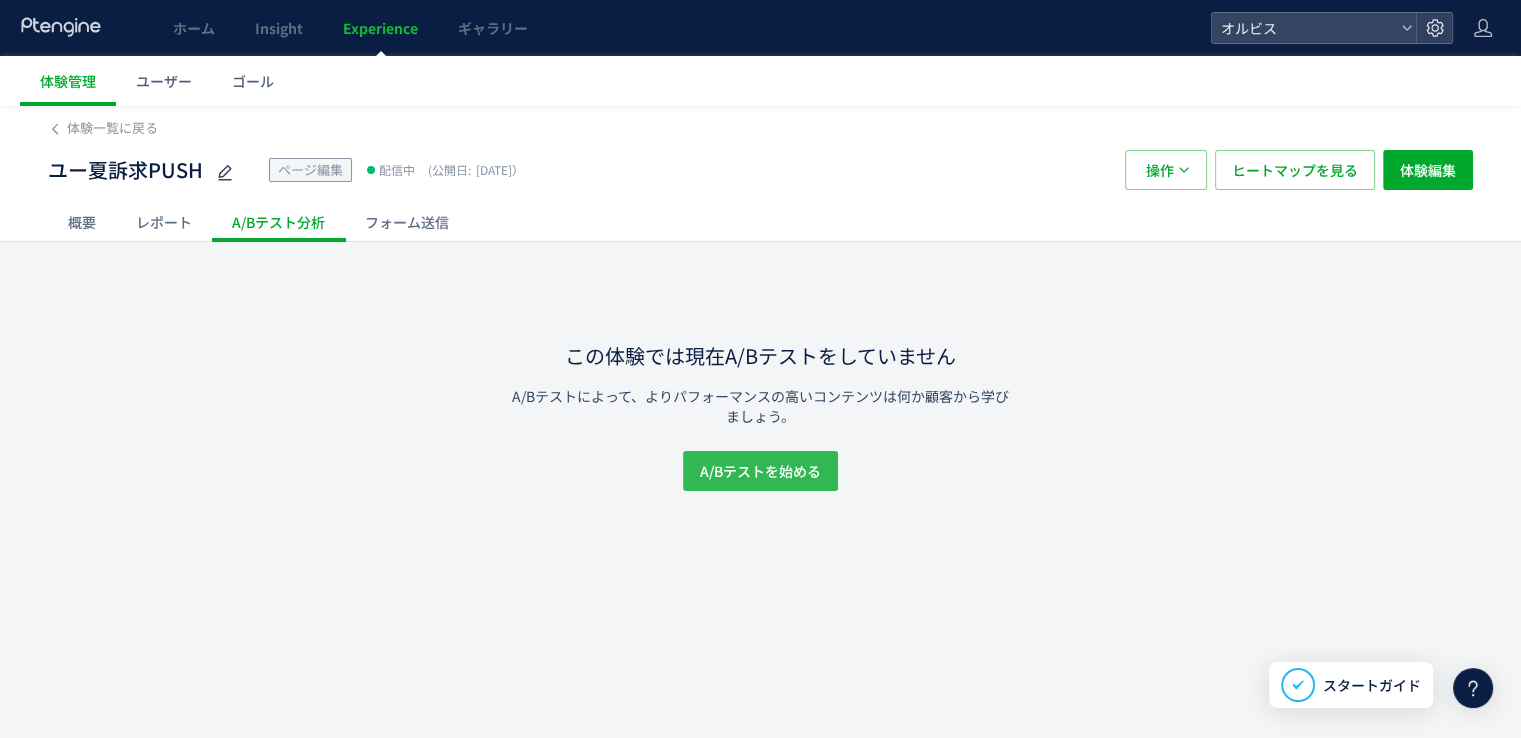 click on "A/Bテストを始める" at bounding box center [760, 471] 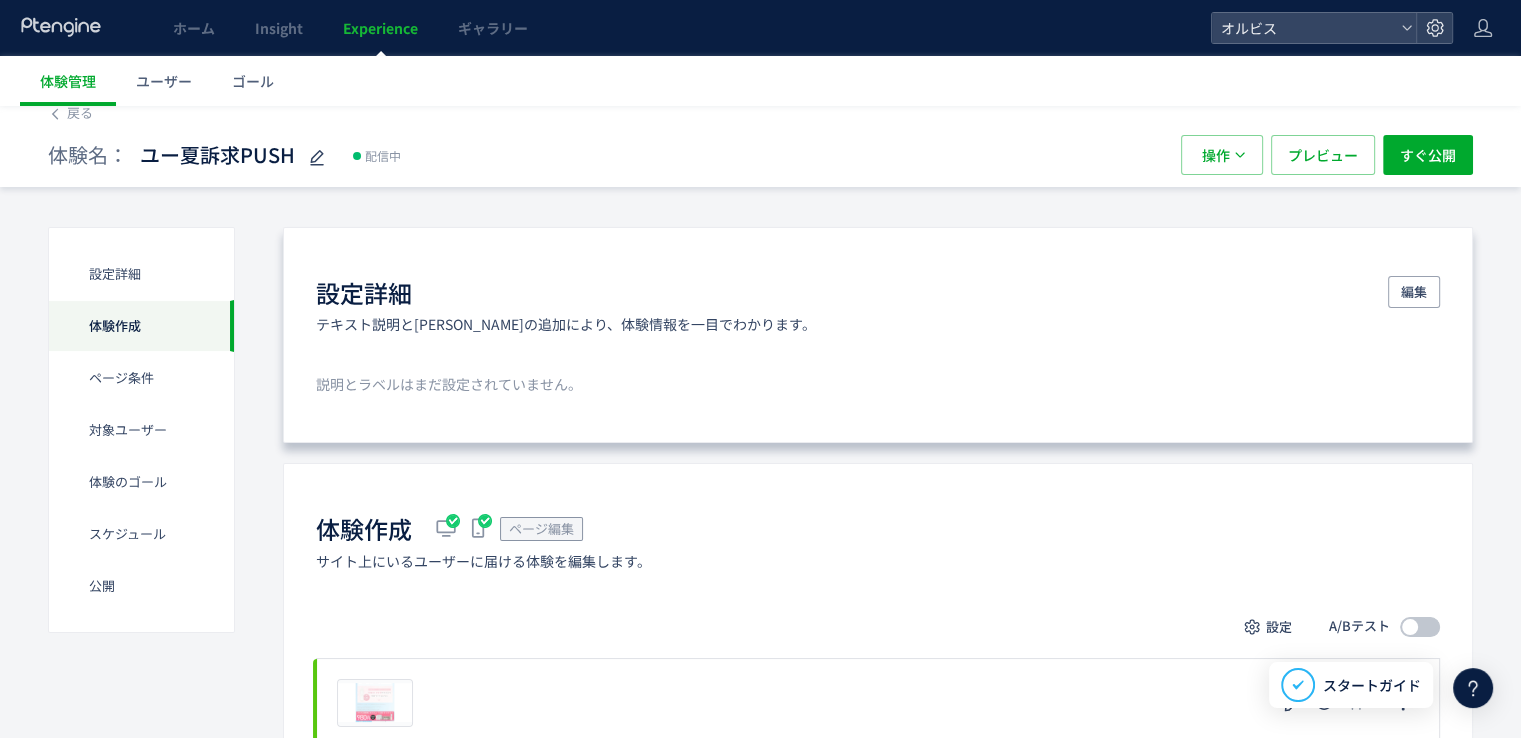 scroll, scrollTop: 0, scrollLeft: 0, axis: both 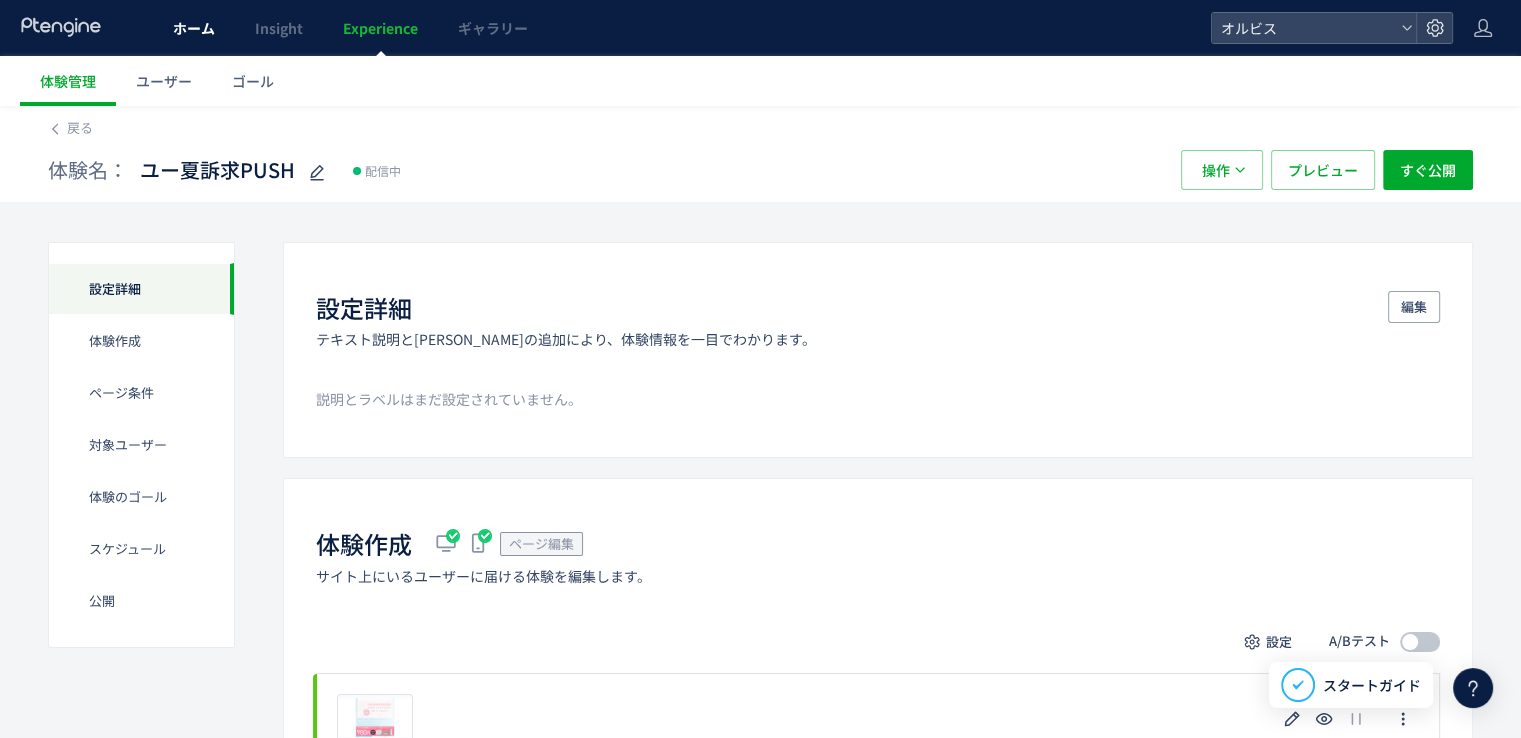 click on "ホーム" at bounding box center (194, 28) 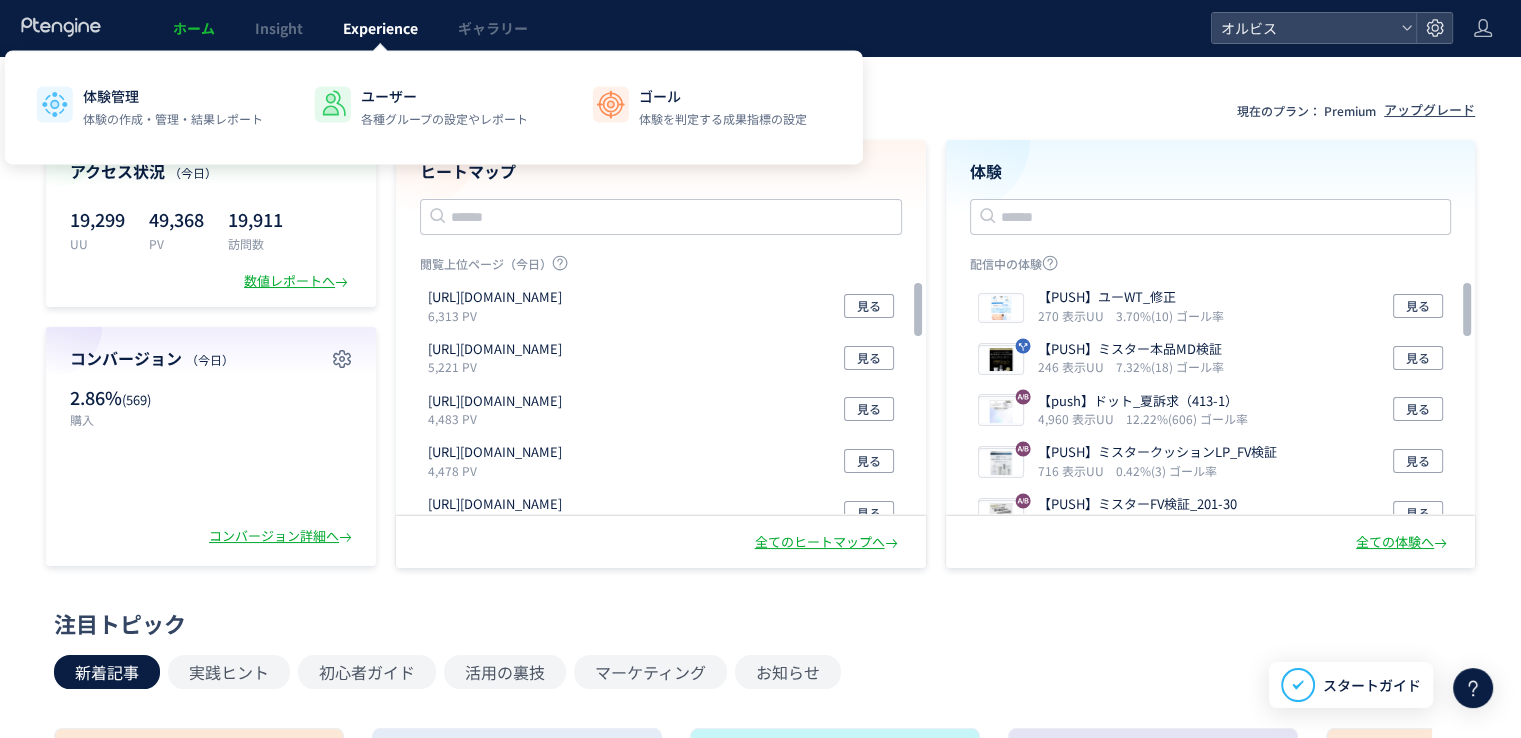 click on "Experience" at bounding box center [380, 28] 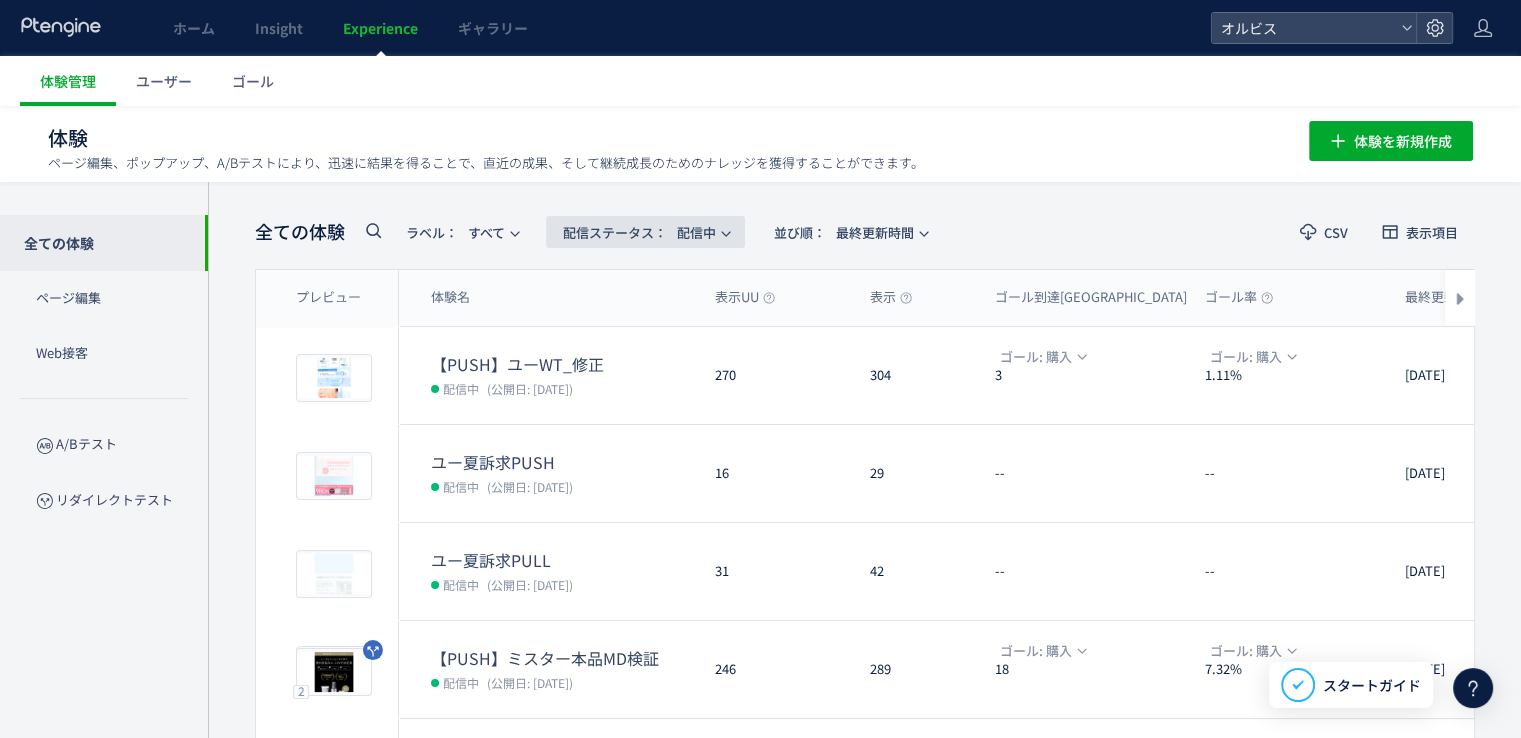 click on "配信ステータス​：  配信中" 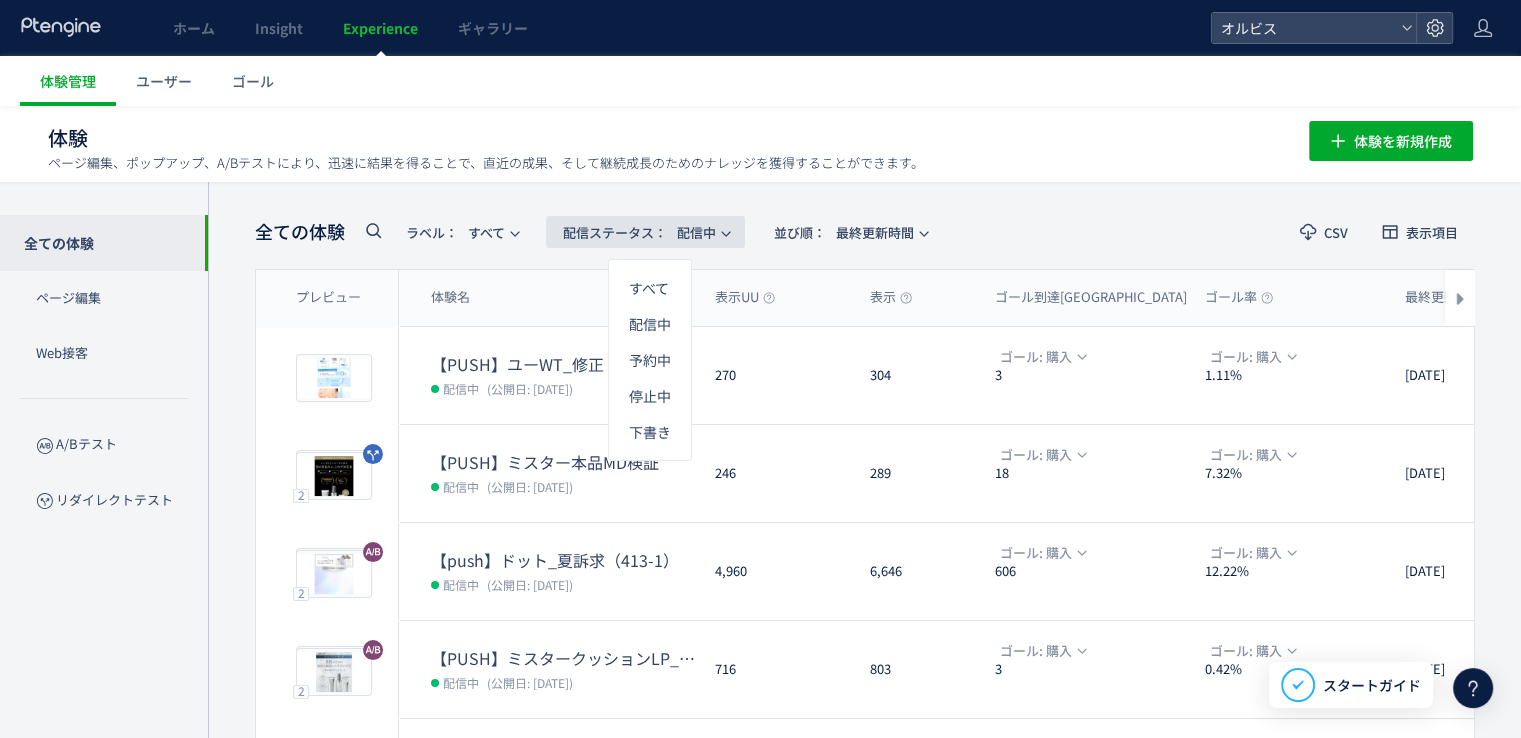 click on "配信ステータス​：  配信中" 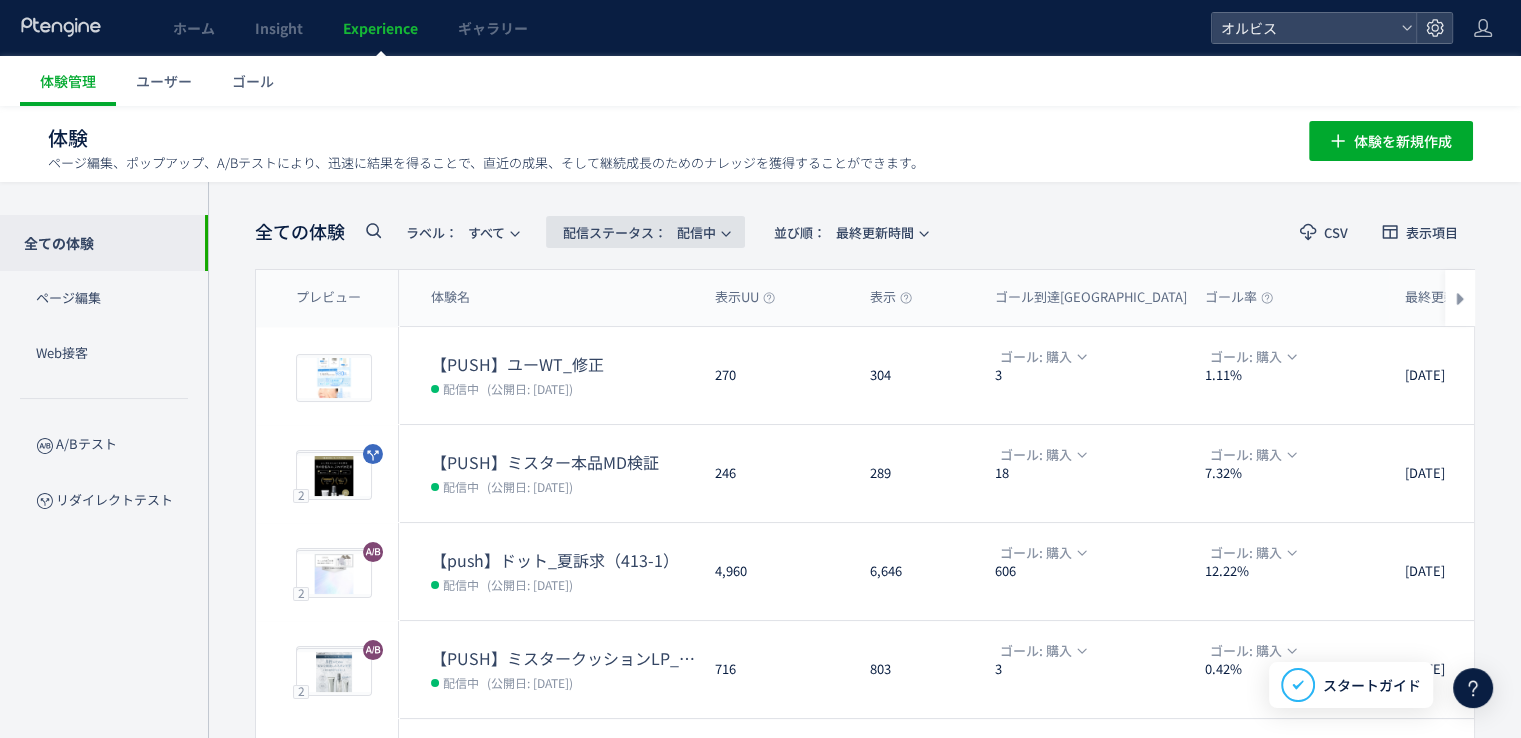 click on "配信ステータス​：  配信中" 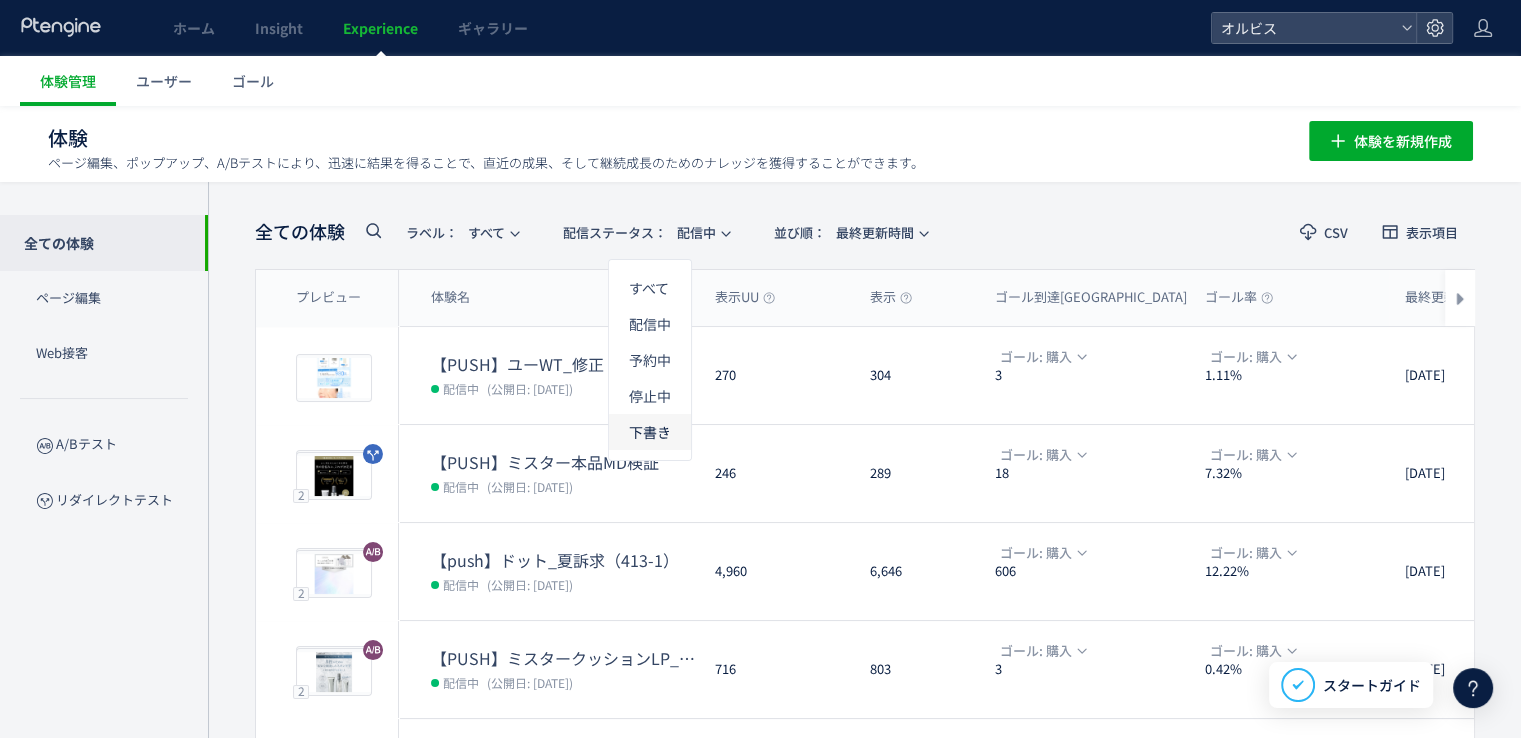 click on "下書き" 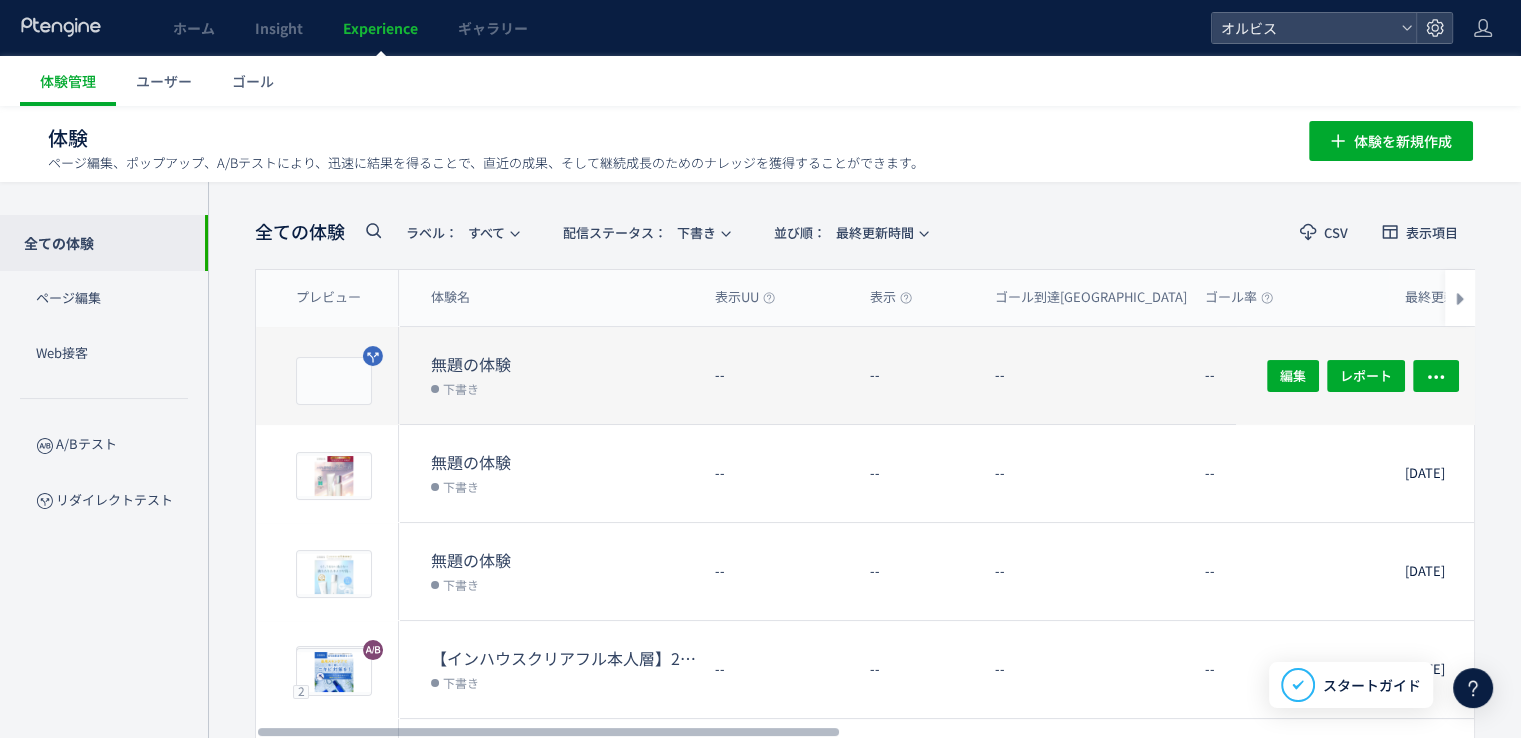 click on "--" at bounding box center (1092, 375) 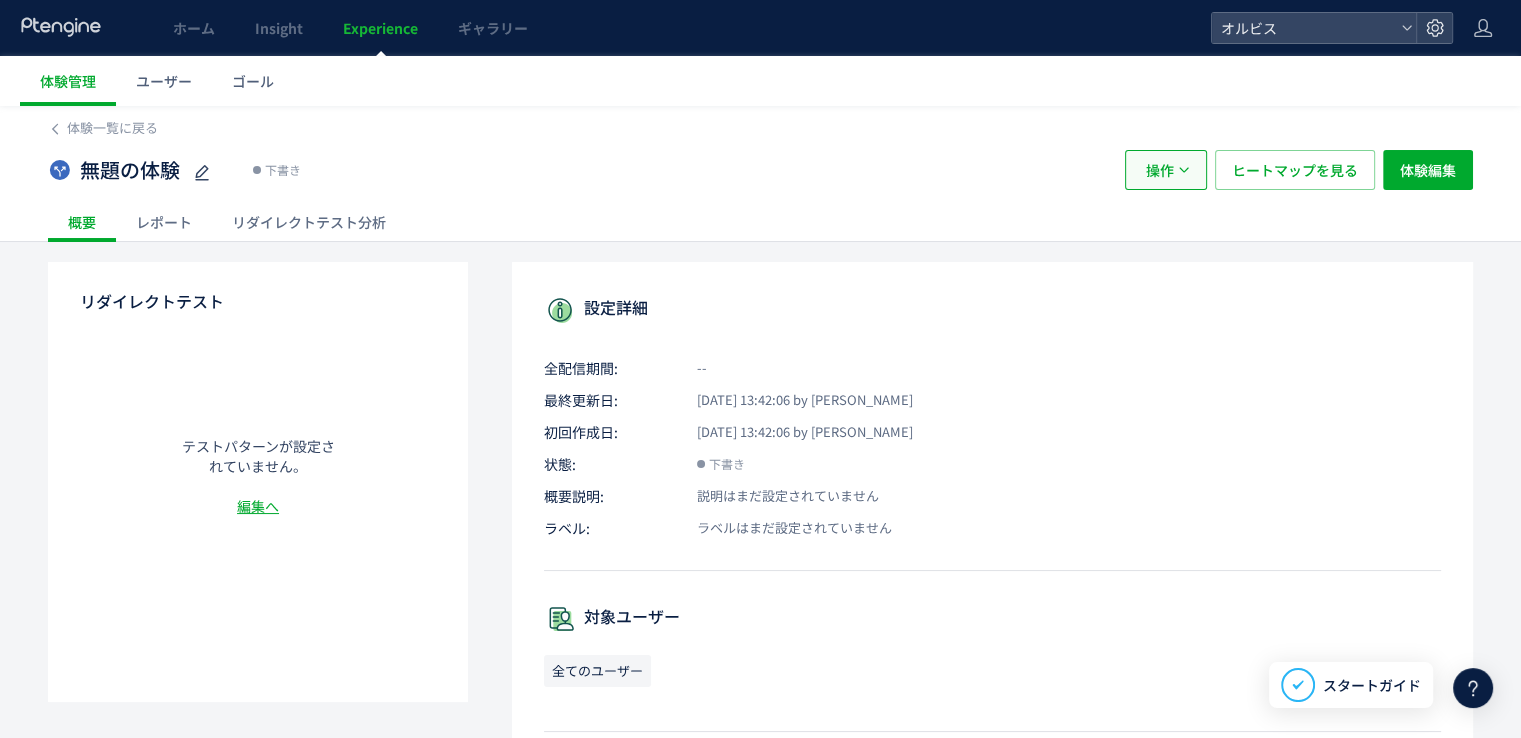 click on "操作" 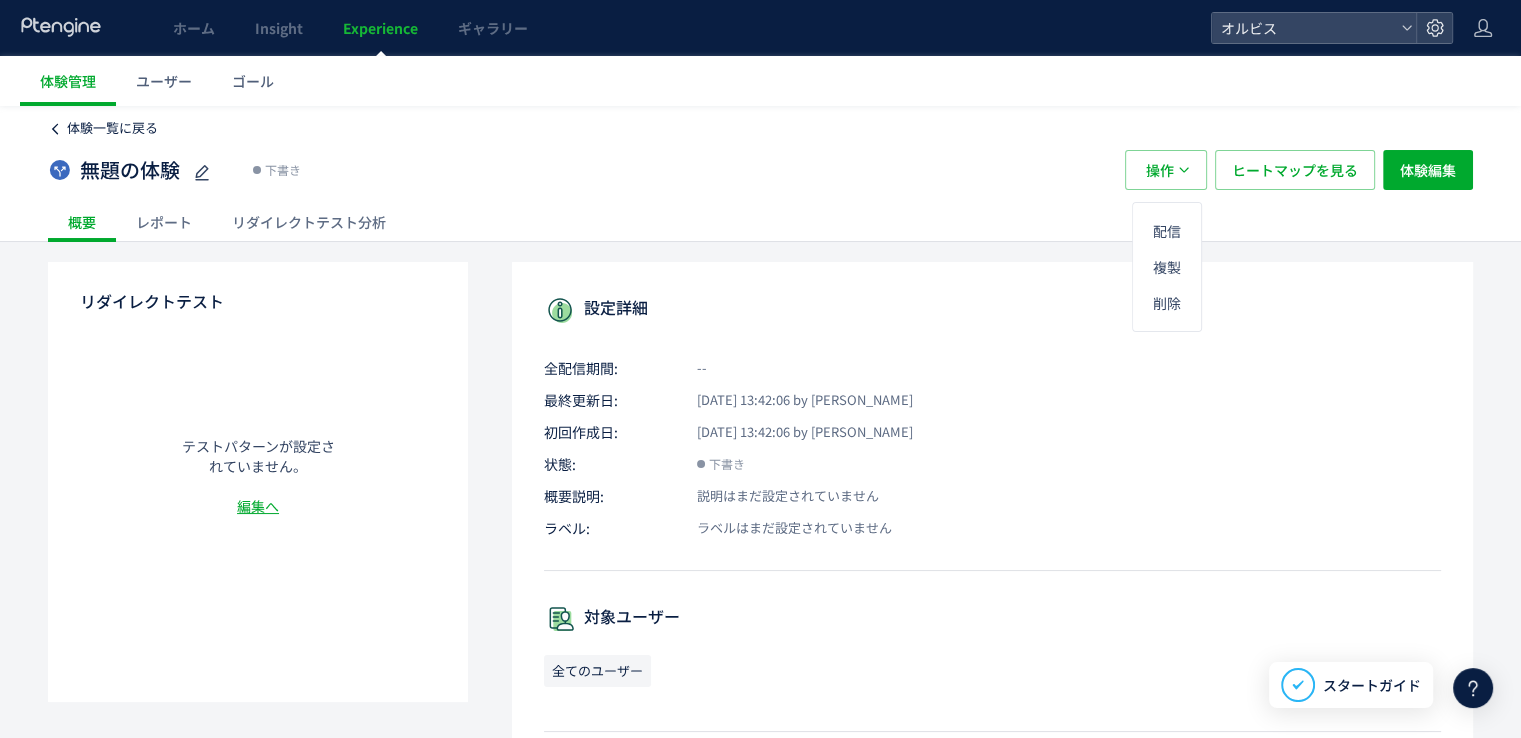 click on "体験一覧に戻る" 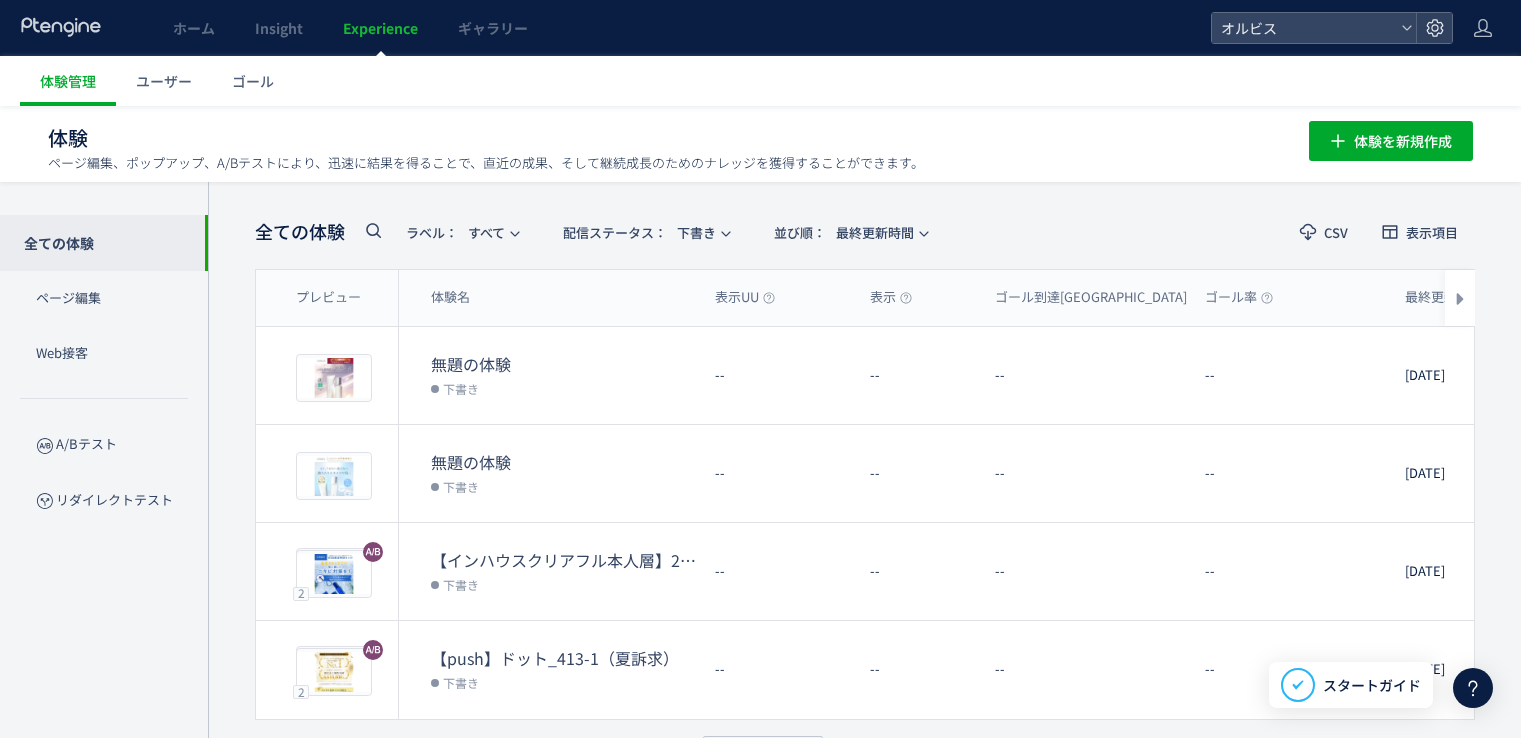 scroll, scrollTop: 0, scrollLeft: 0, axis: both 